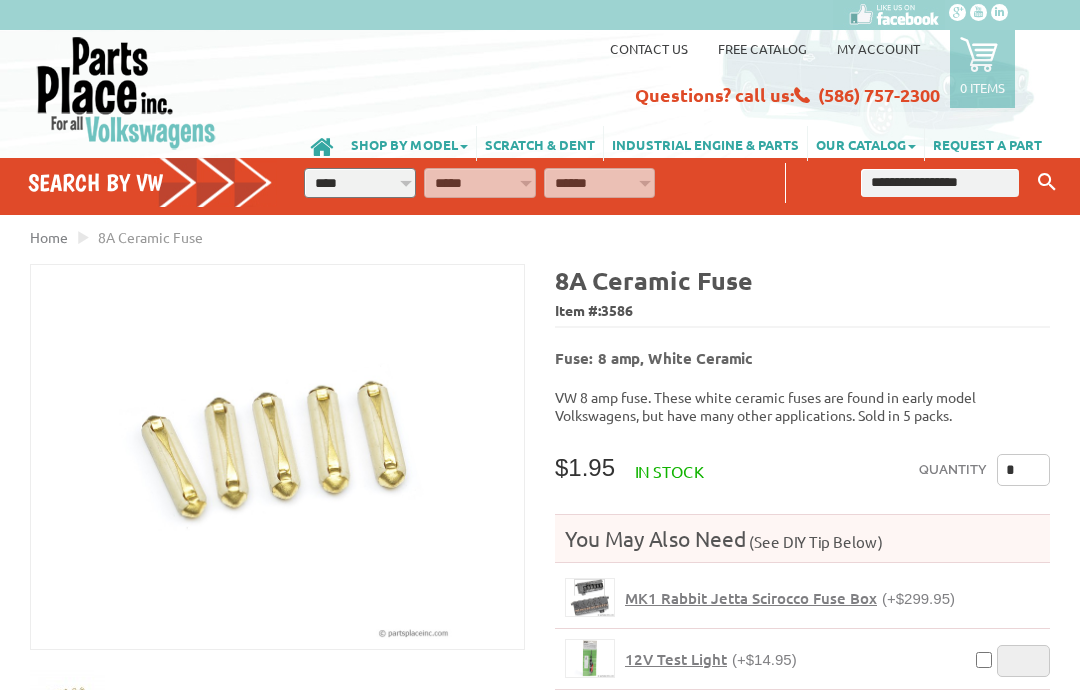 scroll, scrollTop: 0, scrollLeft: 0, axis: both 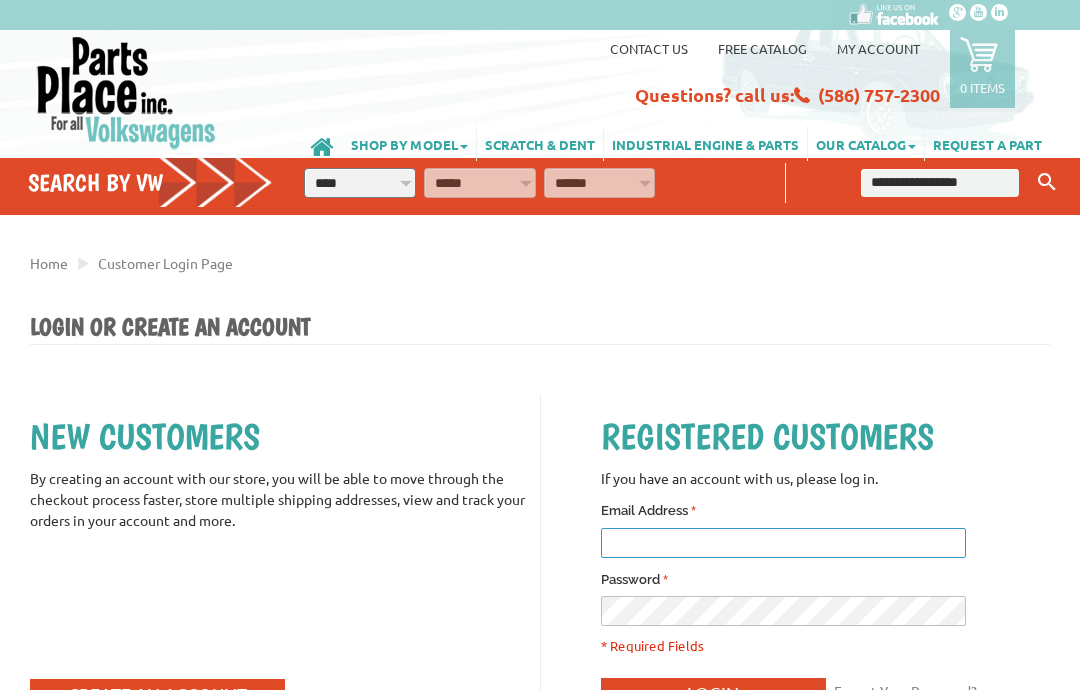 type on "**********" 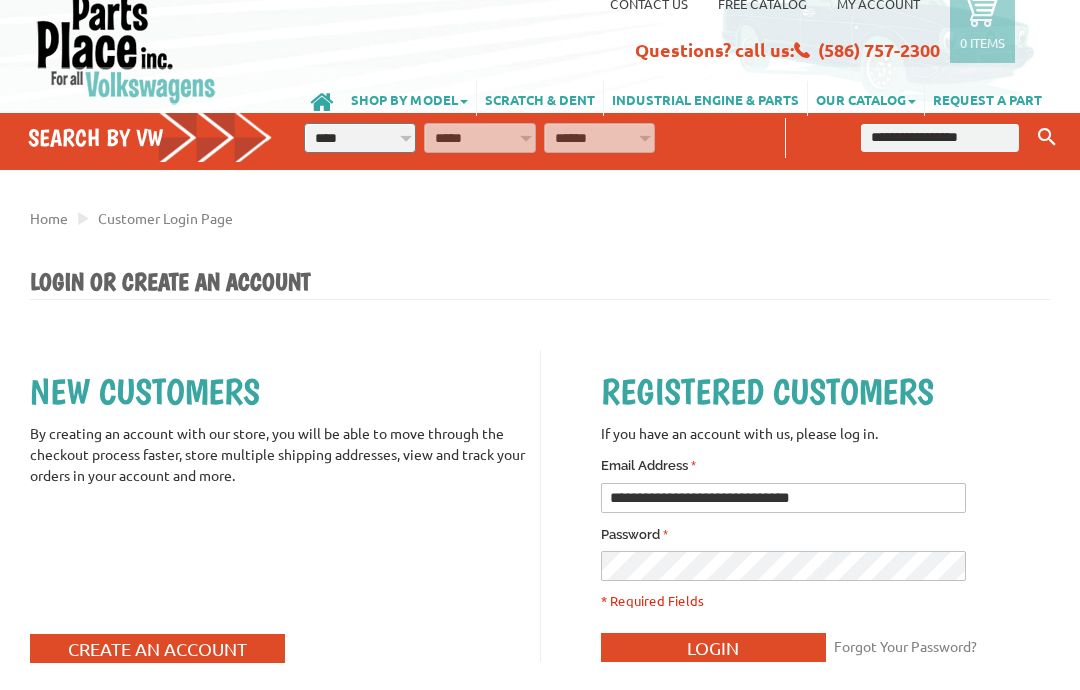 scroll, scrollTop: 100, scrollLeft: 0, axis: vertical 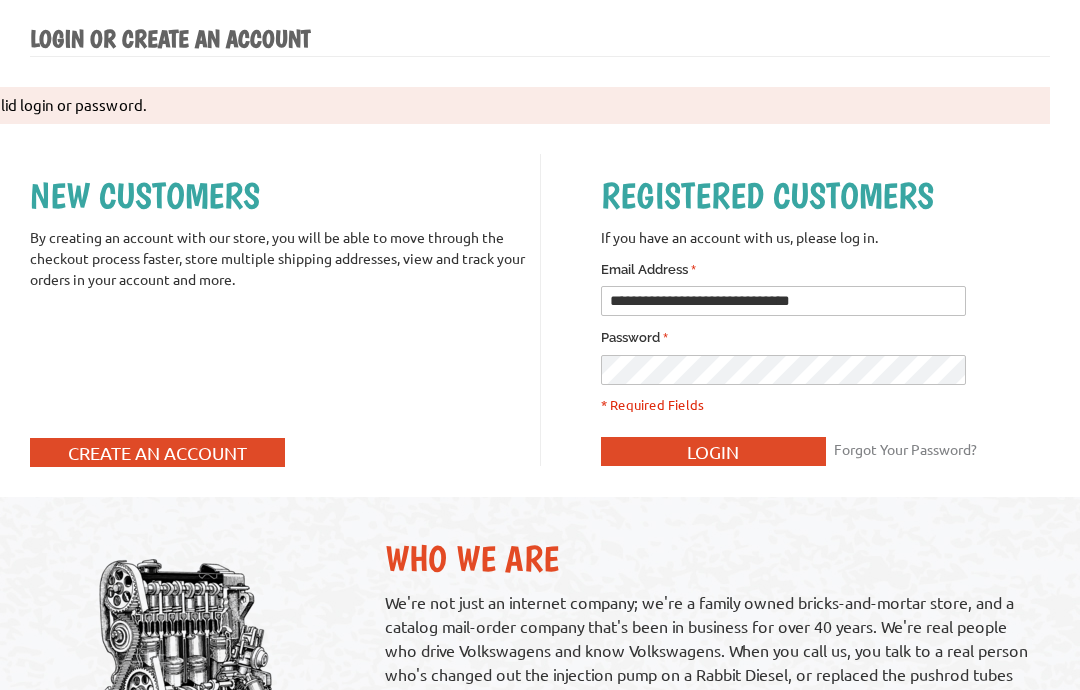 click on "**********" at bounding box center (783, 302) 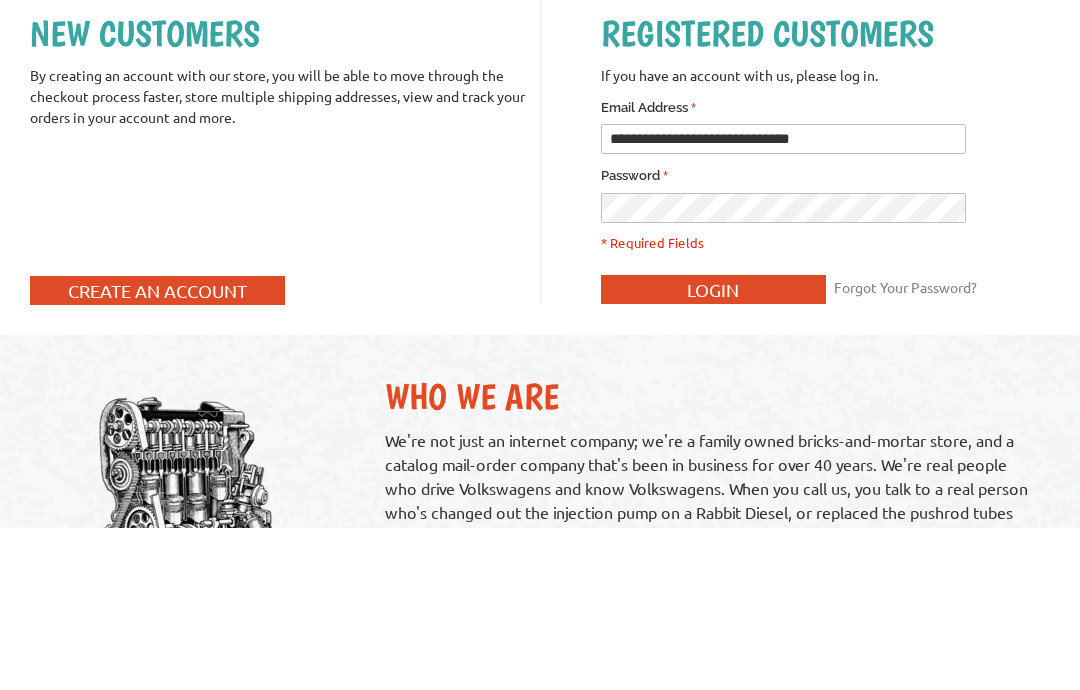 scroll, scrollTop: 450, scrollLeft: 0, axis: vertical 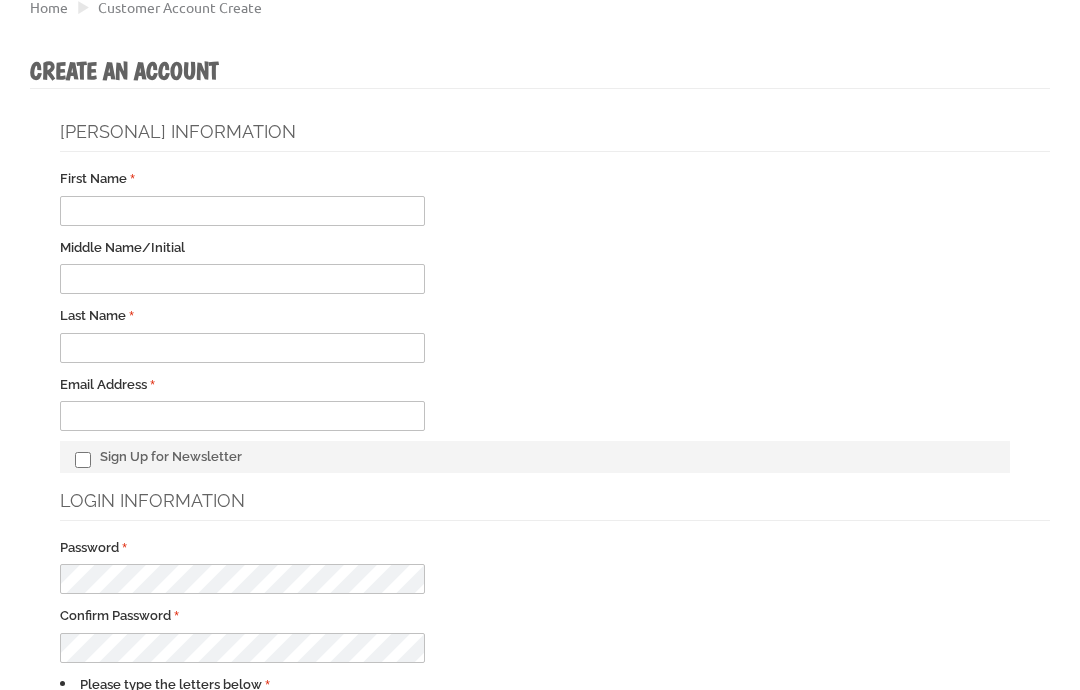 click on "* [FIRST] [LAST]" at bounding box center (242, 211) 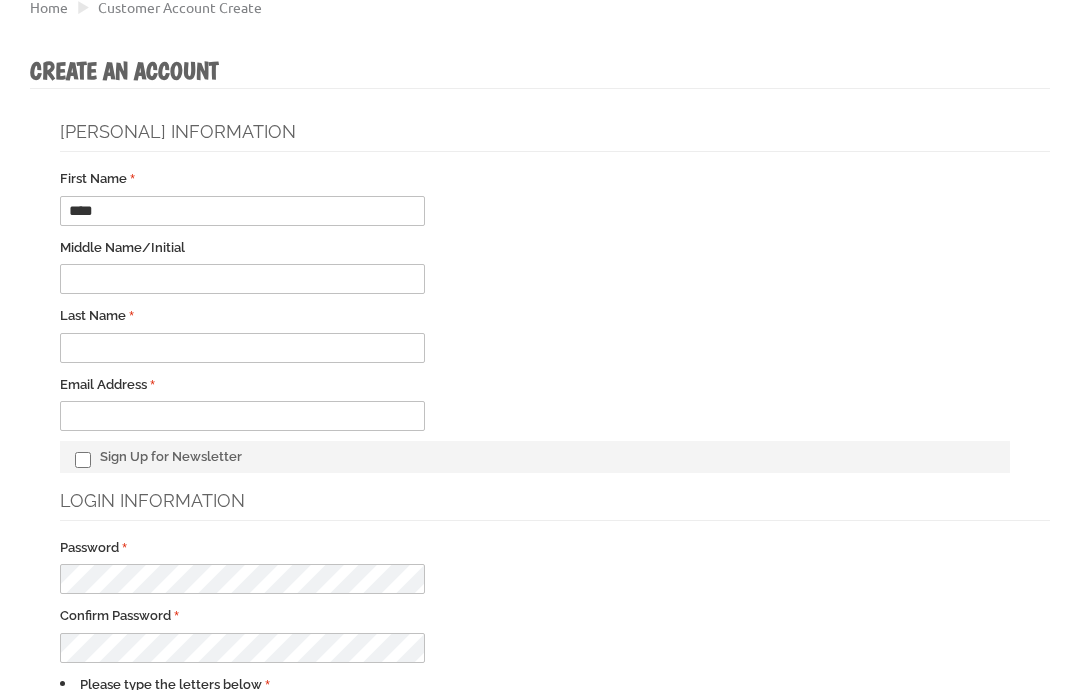 type on "**********" 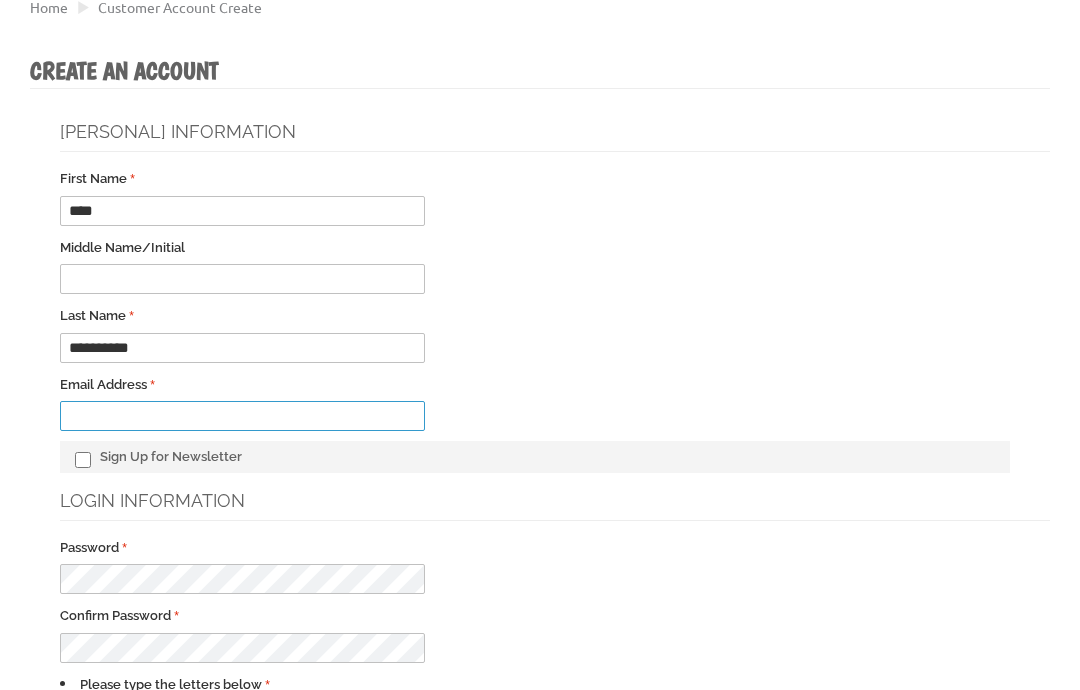 type on "**********" 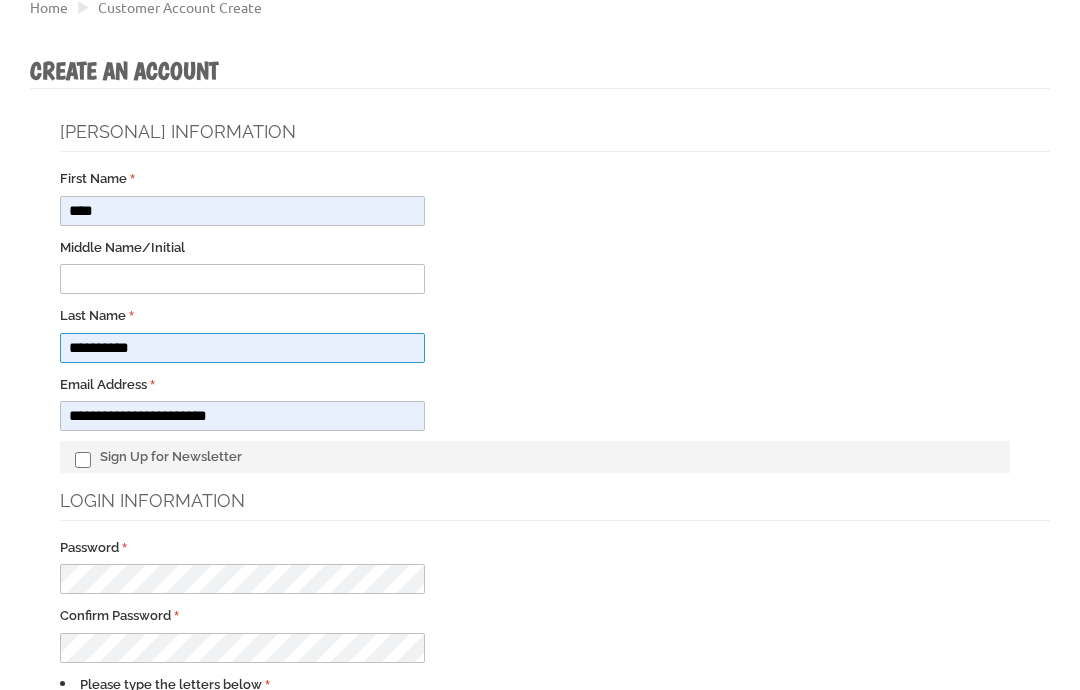 click on "**********" at bounding box center (242, 348) 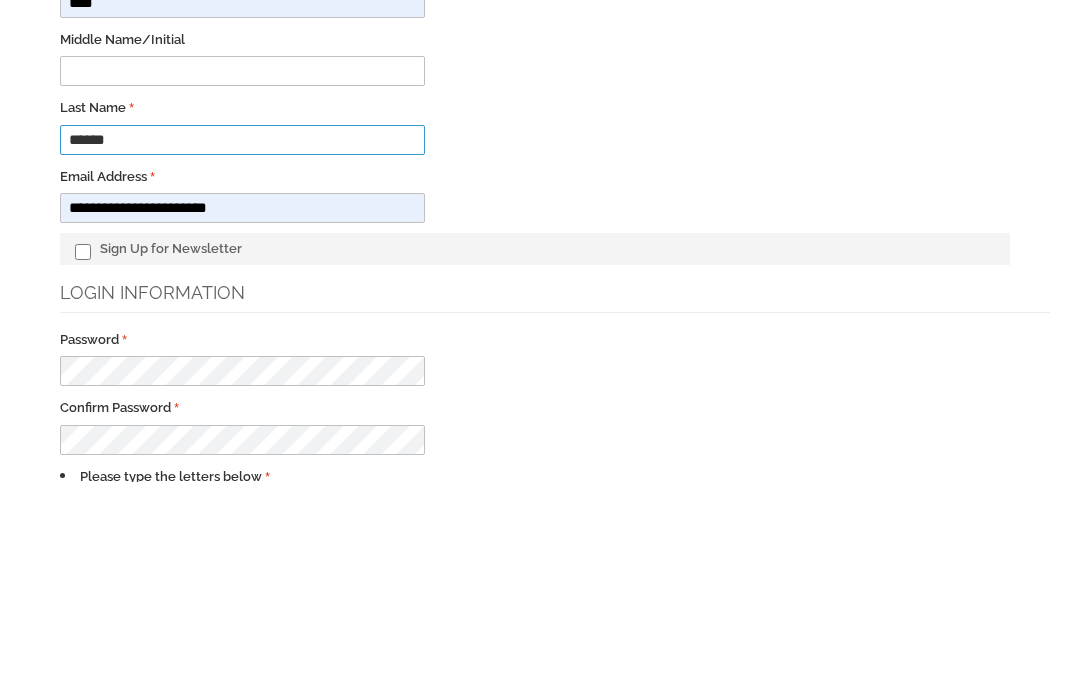 type on "******" 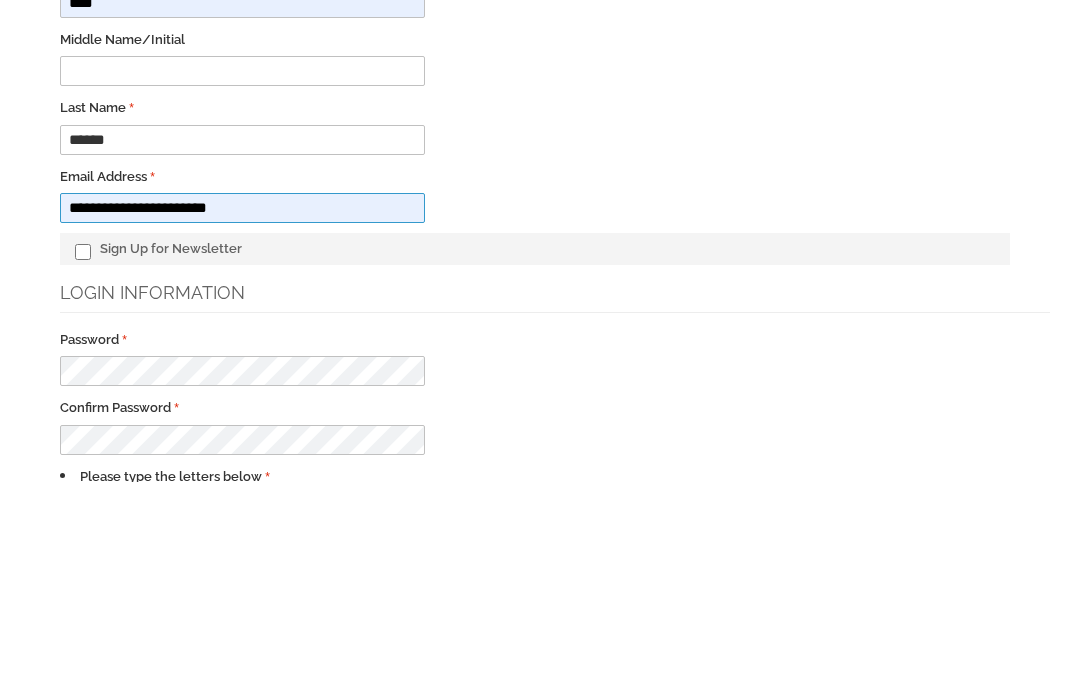 click on "**********" at bounding box center [242, 416] 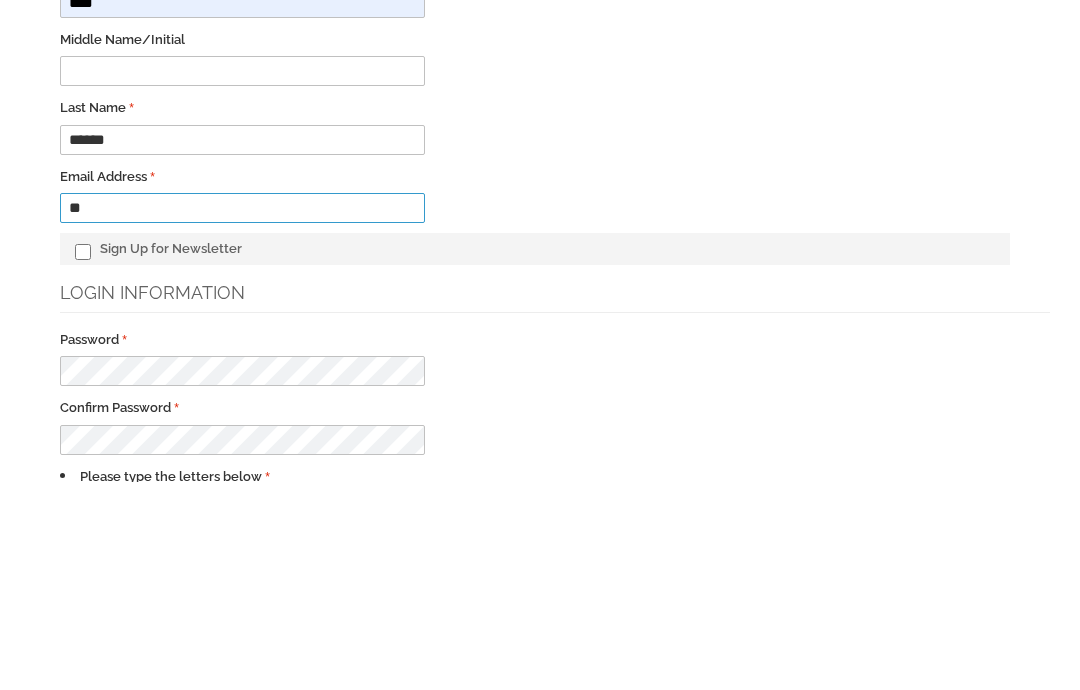 type on "*" 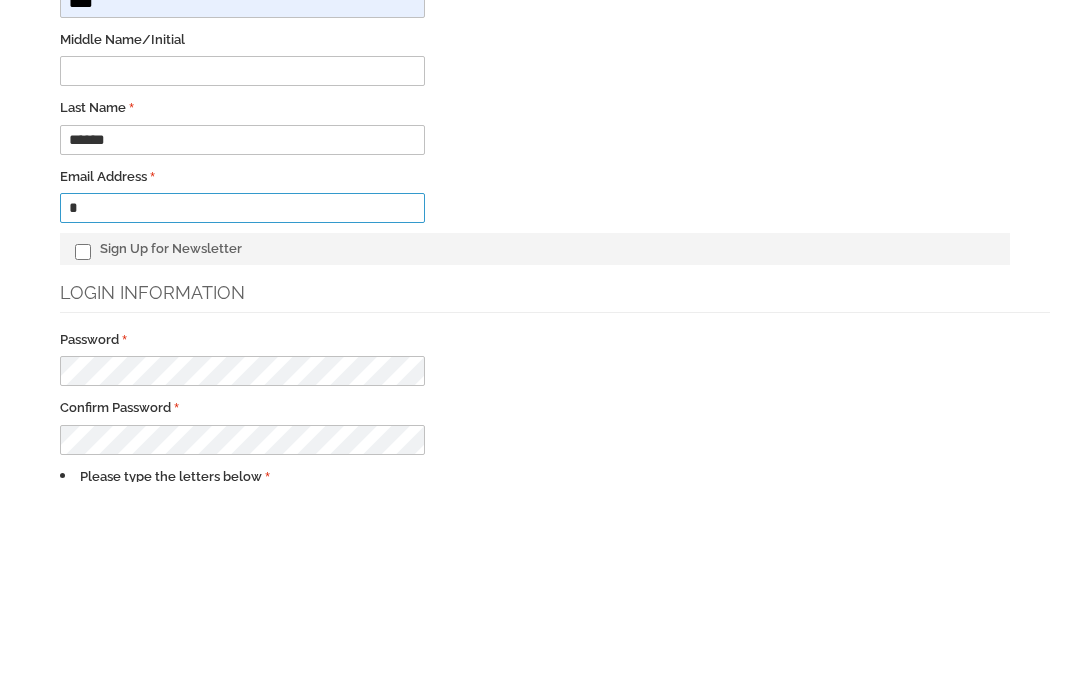type 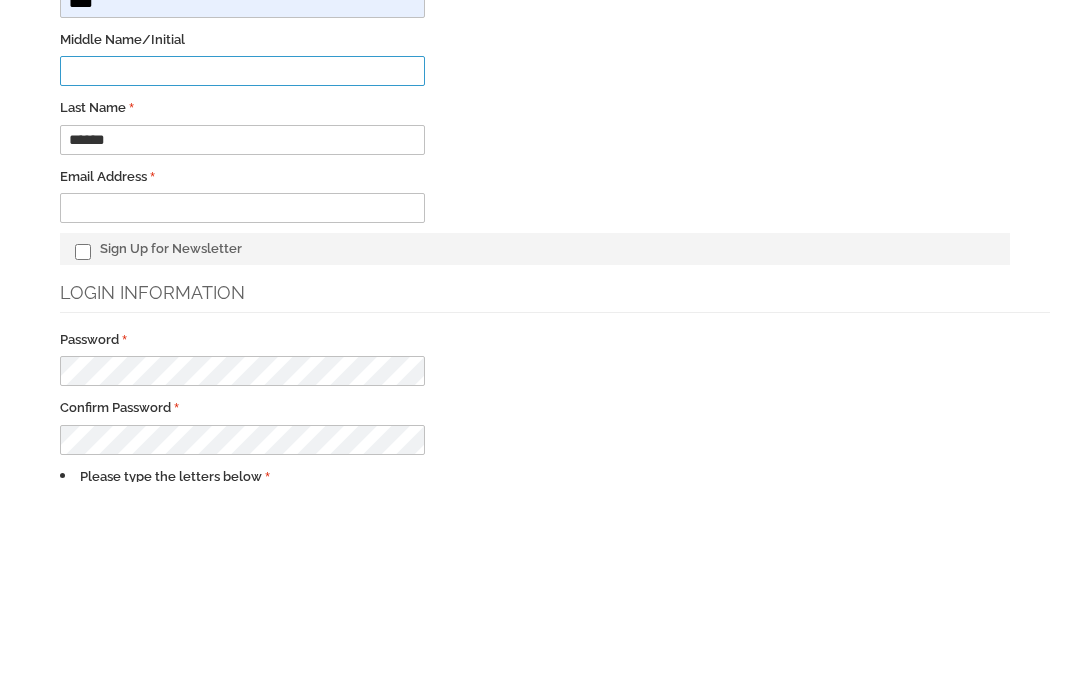 type on "*" 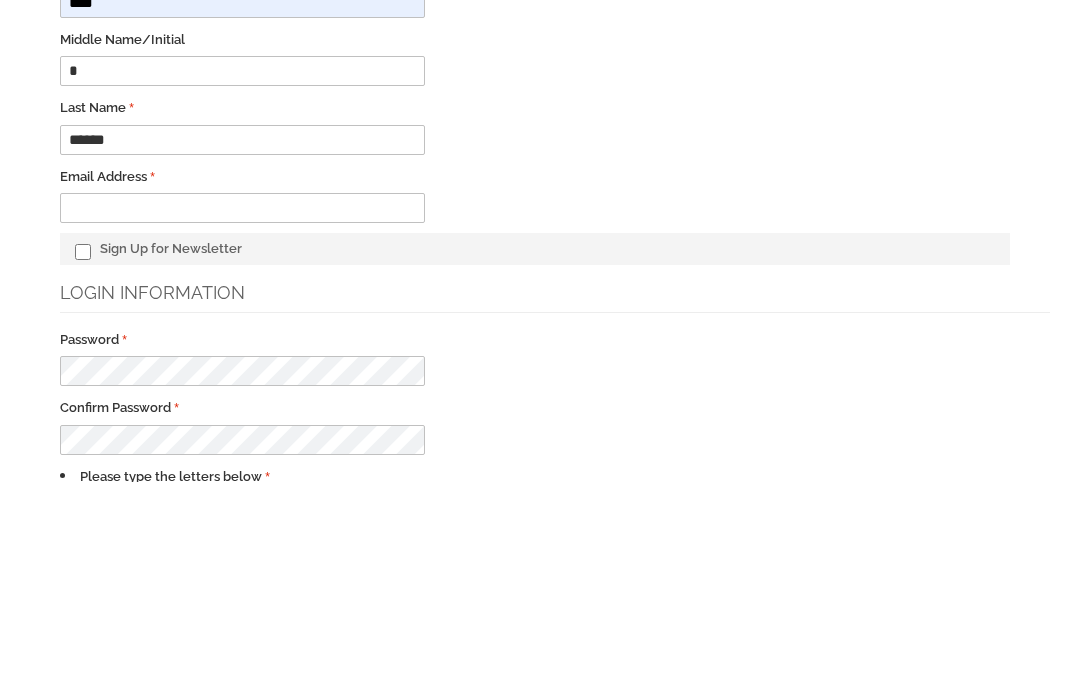 type on "**********" 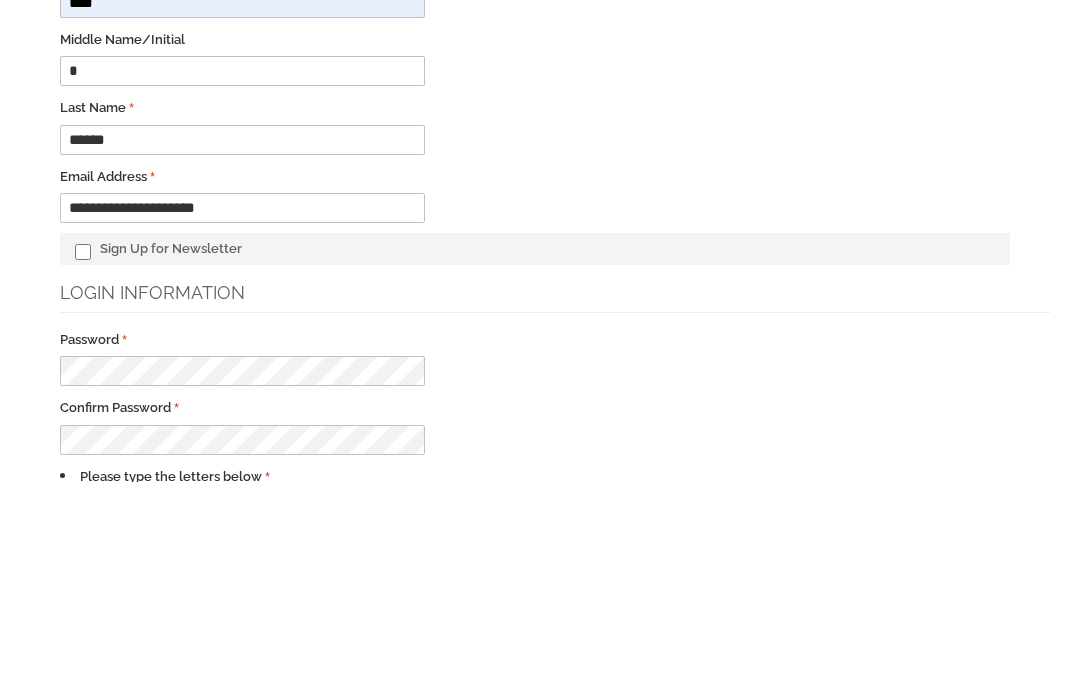 scroll, scrollTop: 464, scrollLeft: 0, axis: vertical 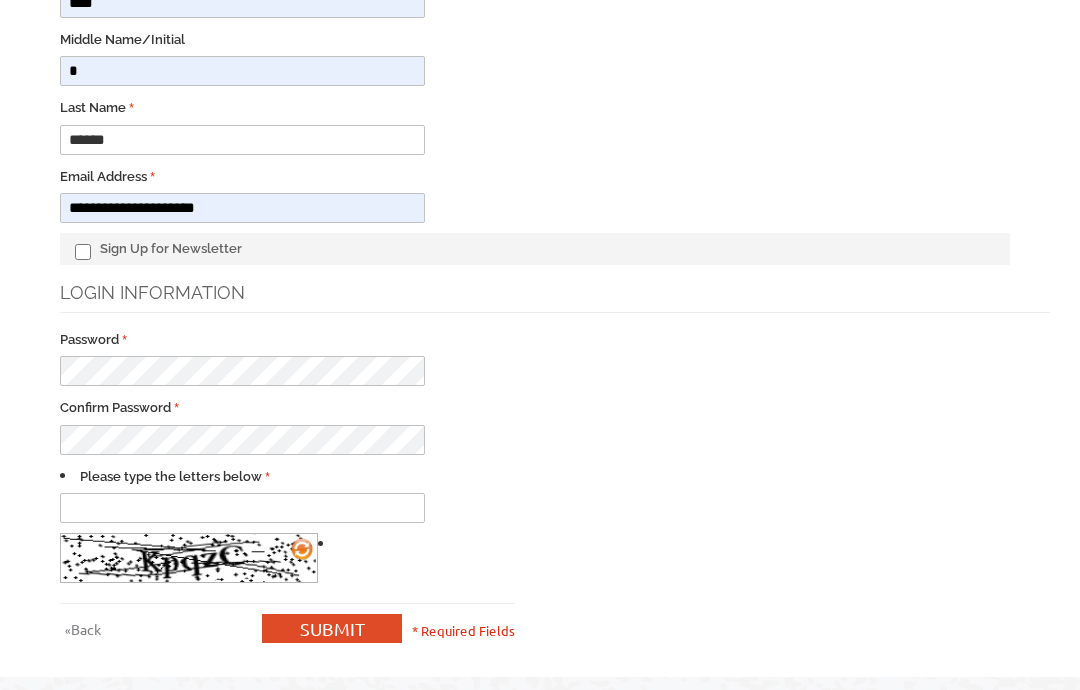 click on "*" at bounding box center (242, 71) 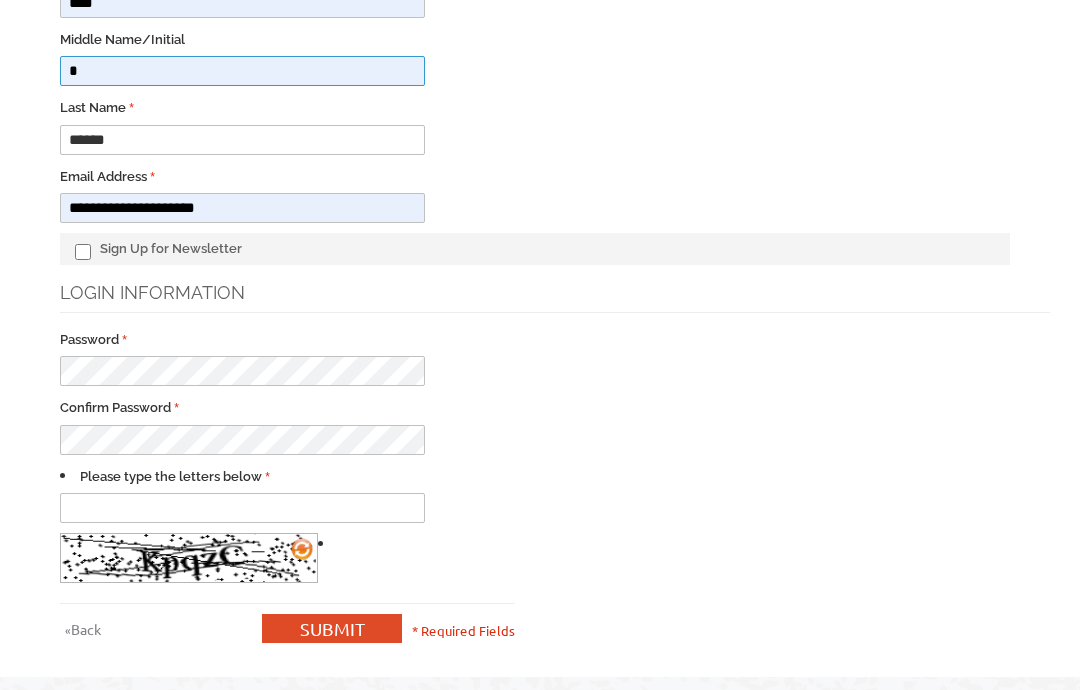 click on "*" at bounding box center (242, 71) 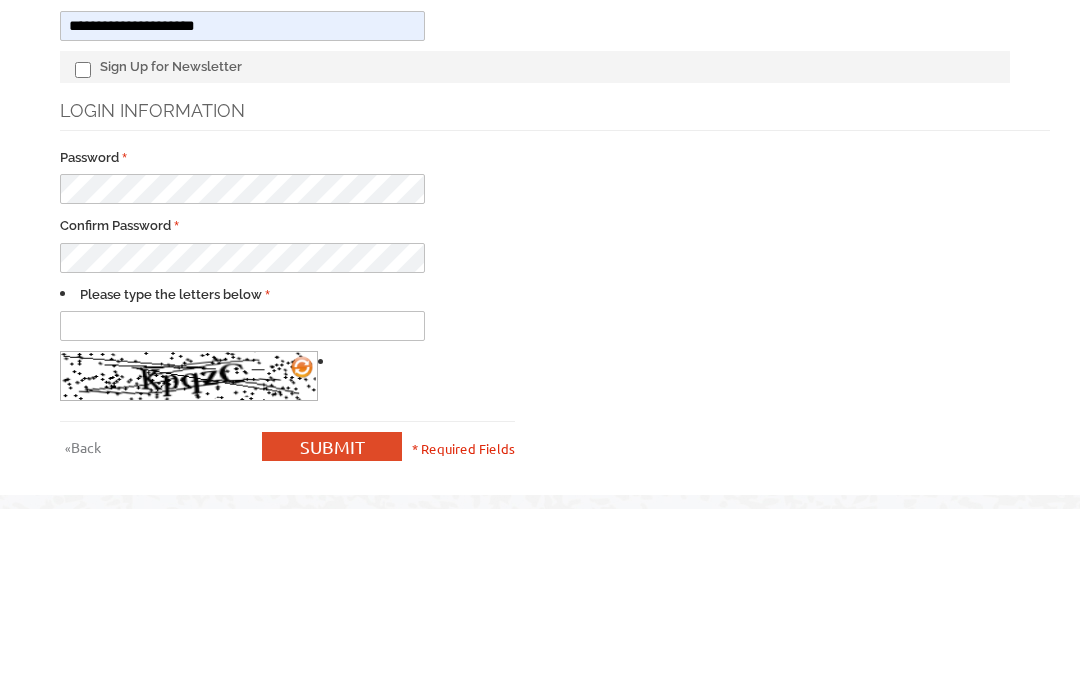 type 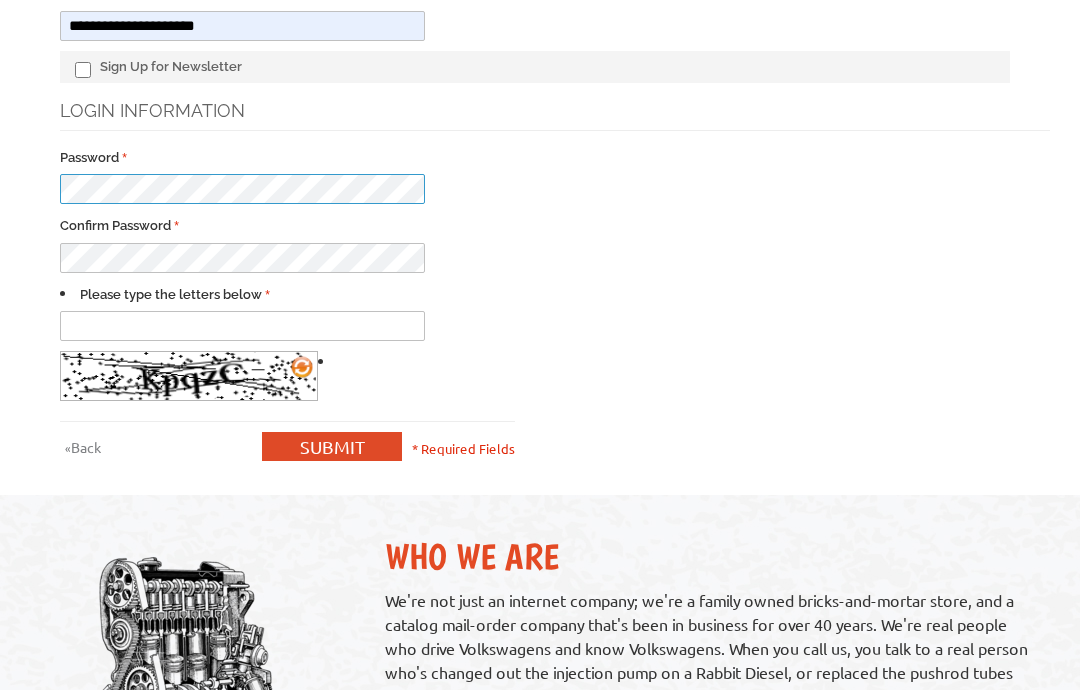 scroll, scrollTop: 646, scrollLeft: 0, axis: vertical 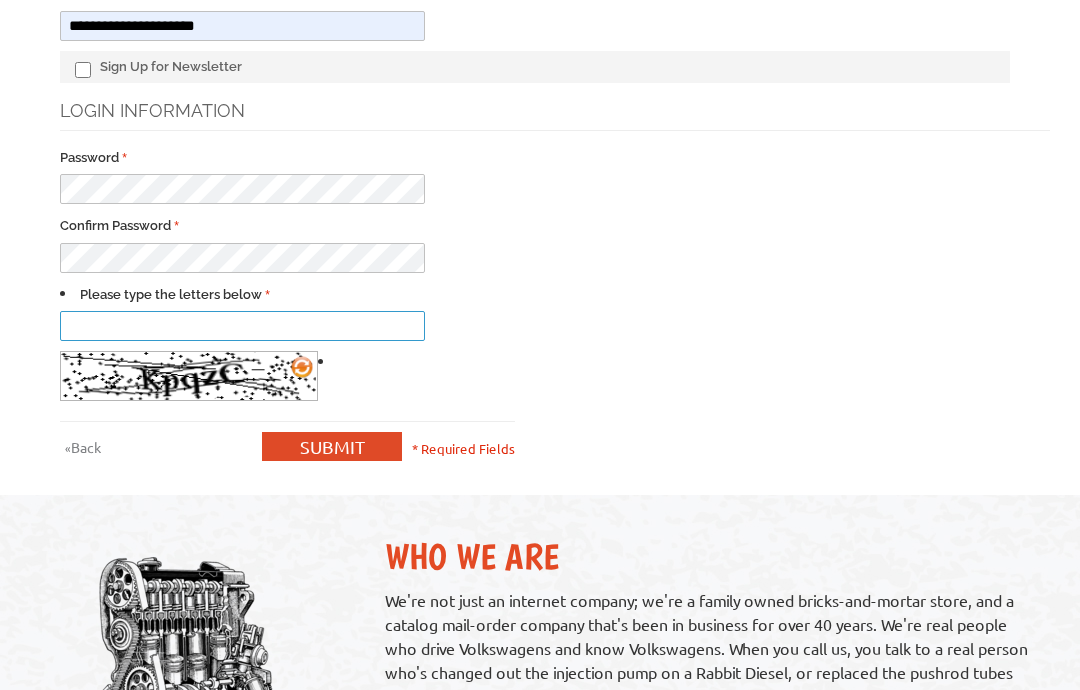 click on "* Please type the letters below" at bounding box center [242, 326] 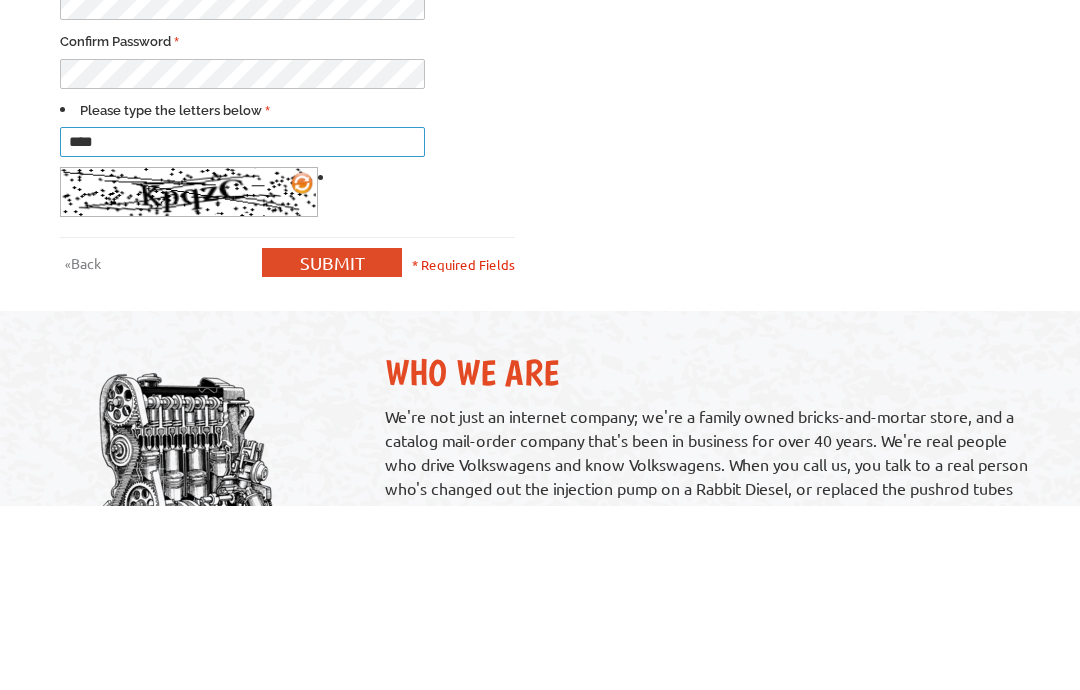 type on "*****" 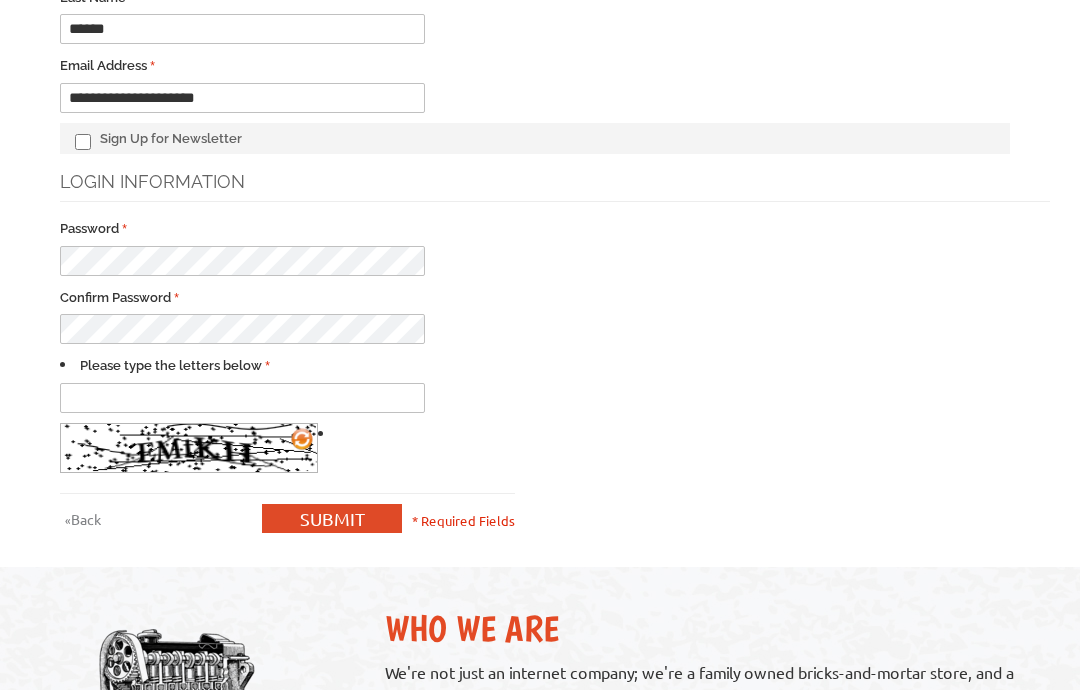 scroll, scrollTop: 621, scrollLeft: 0, axis: vertical 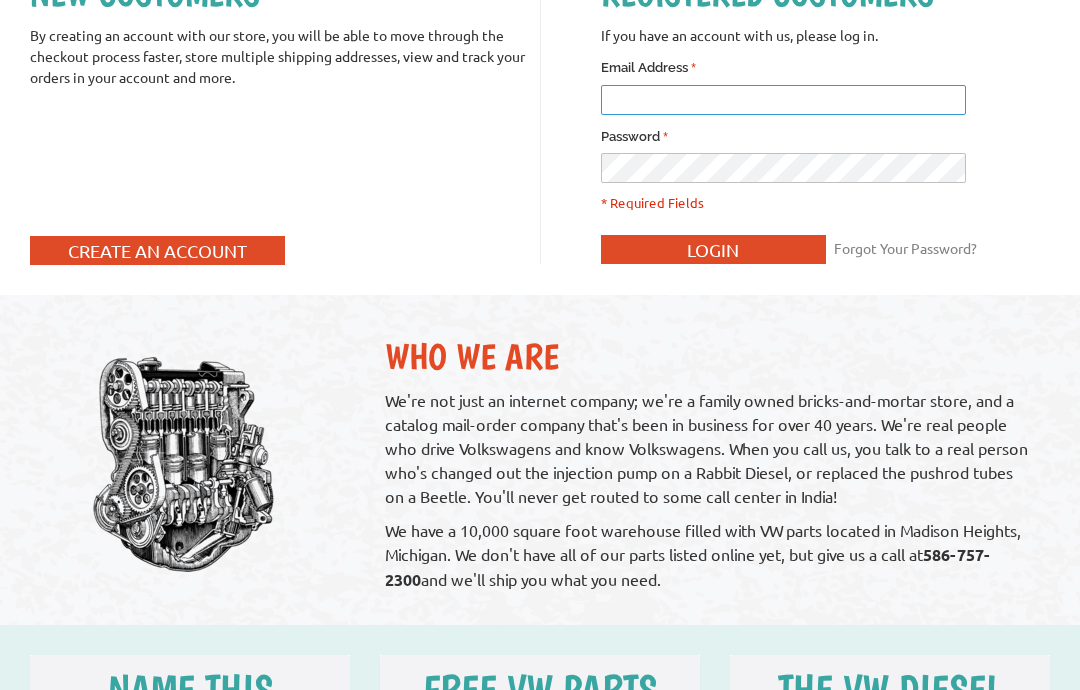 click on "* Email Address" at bounding box center [783, 101] 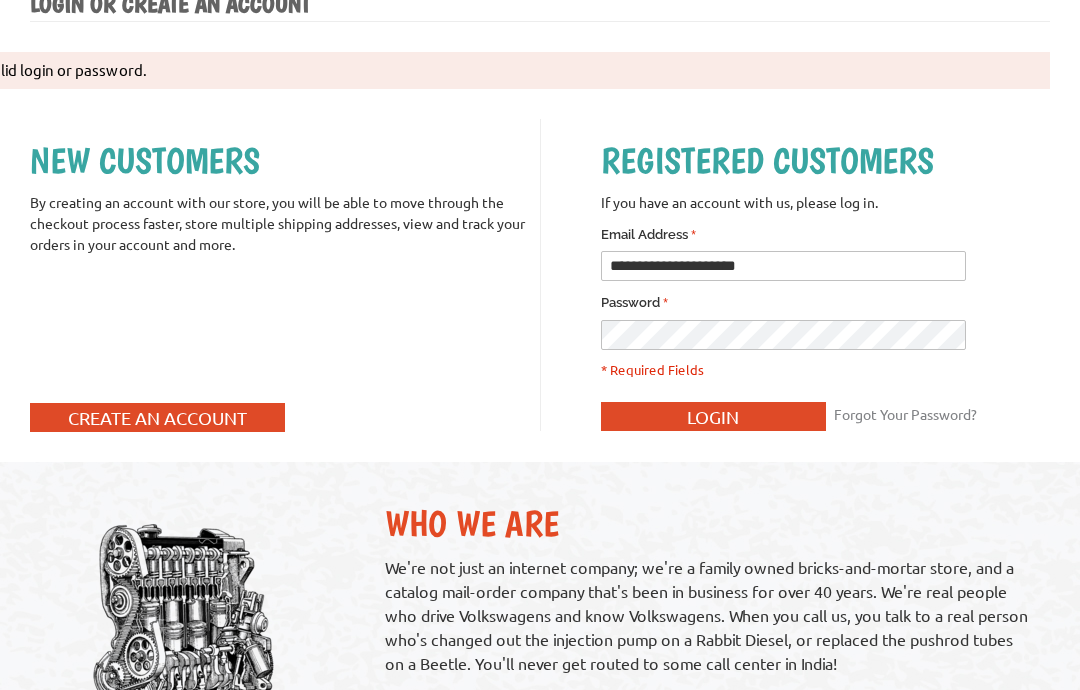 scroll, scrollTop: 378, scrollLeft: 0, axis: vertical 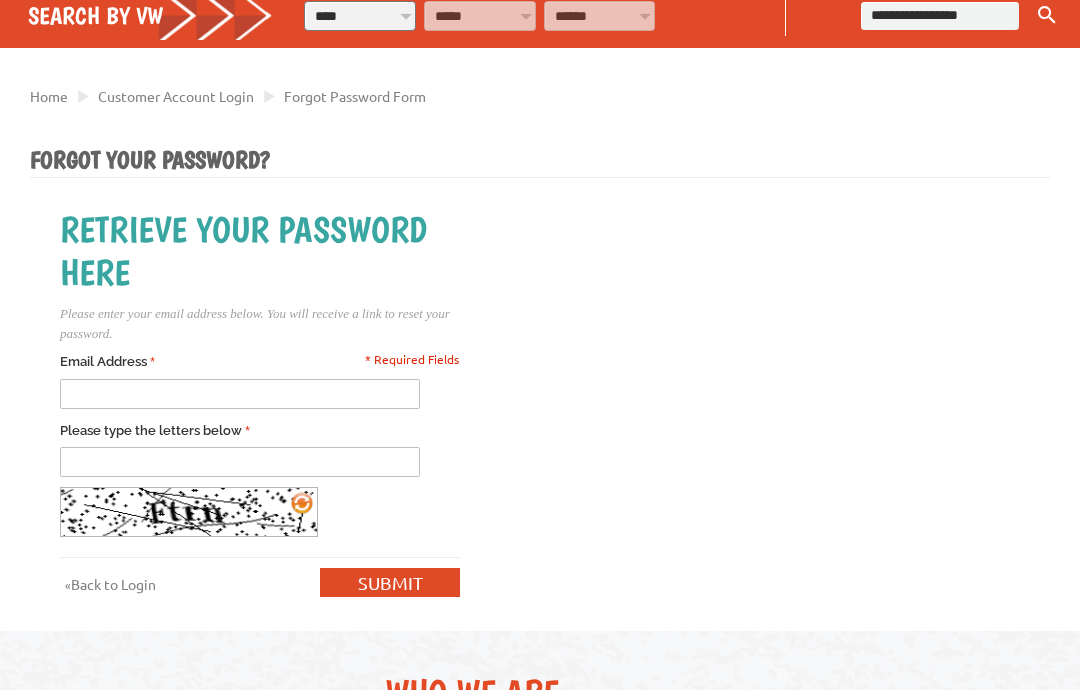 click on "* Email Address" at bounding box center [240, 394] 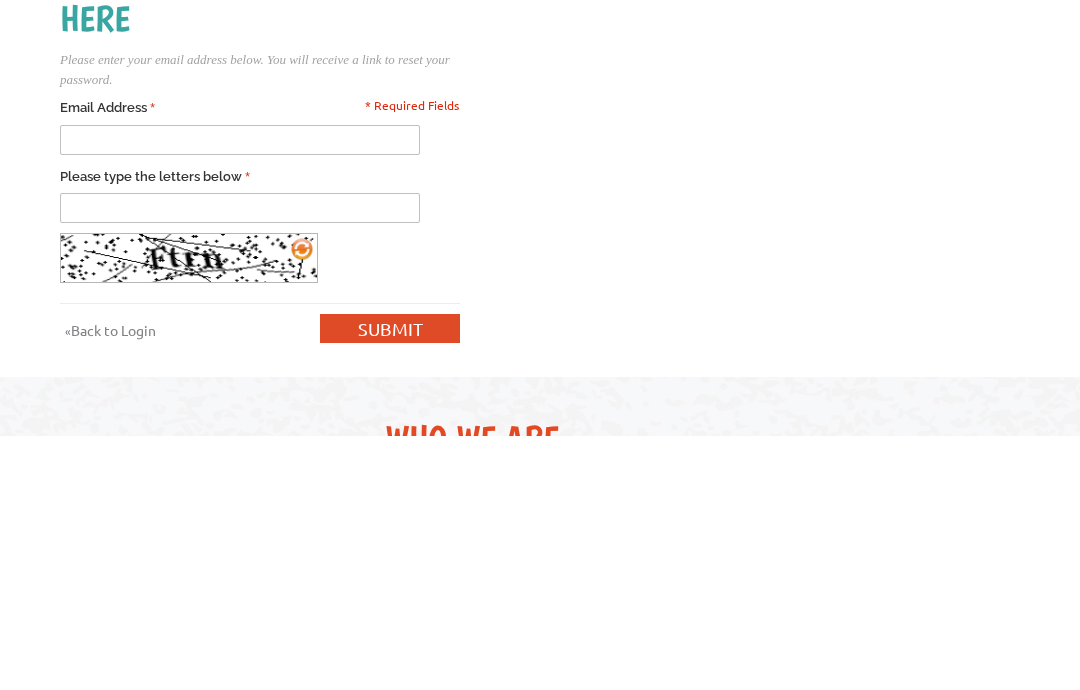 type on "**********" 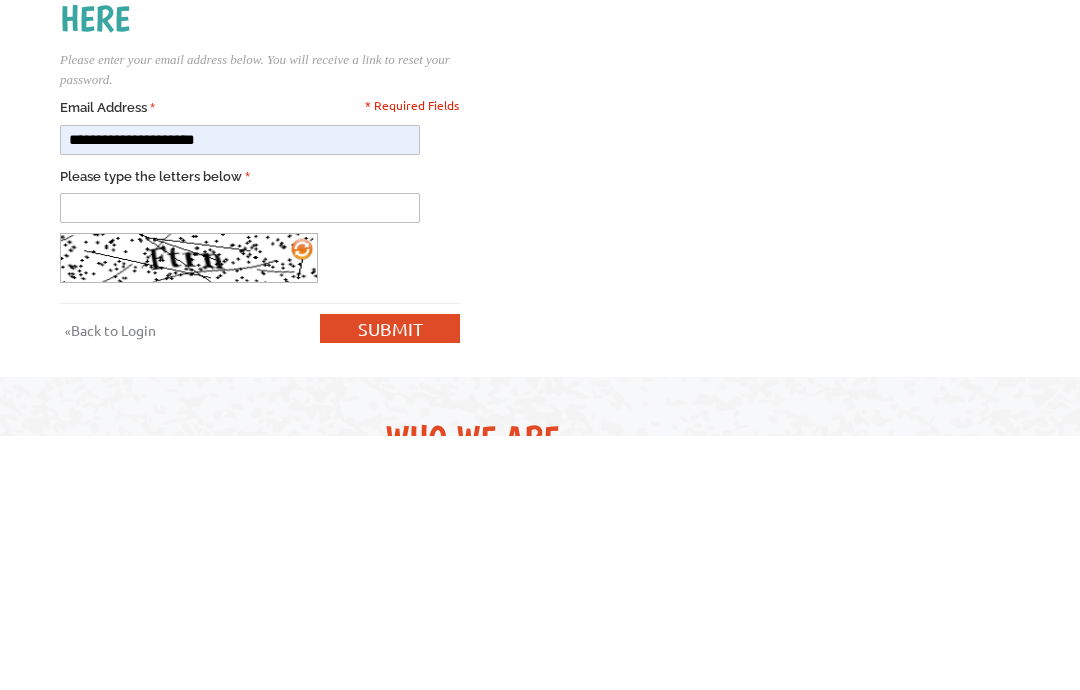 scroll, scrollTop: 421, scrollLeft: 0, axis: vertical 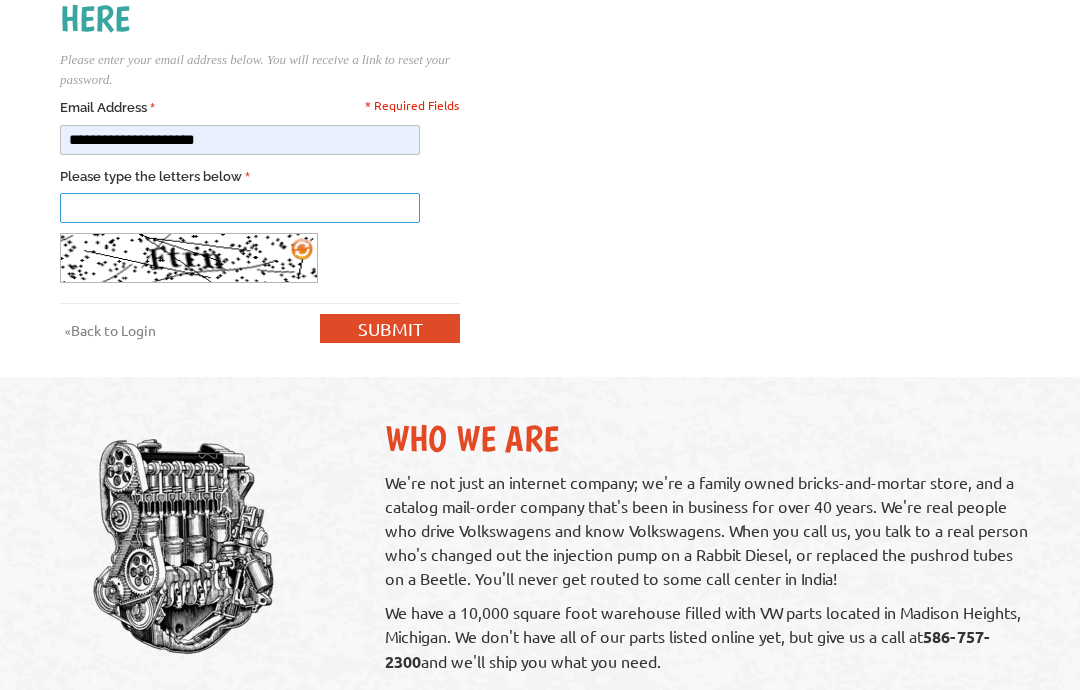 click on "* Please type the letters below" at bounding box center [240, 208] 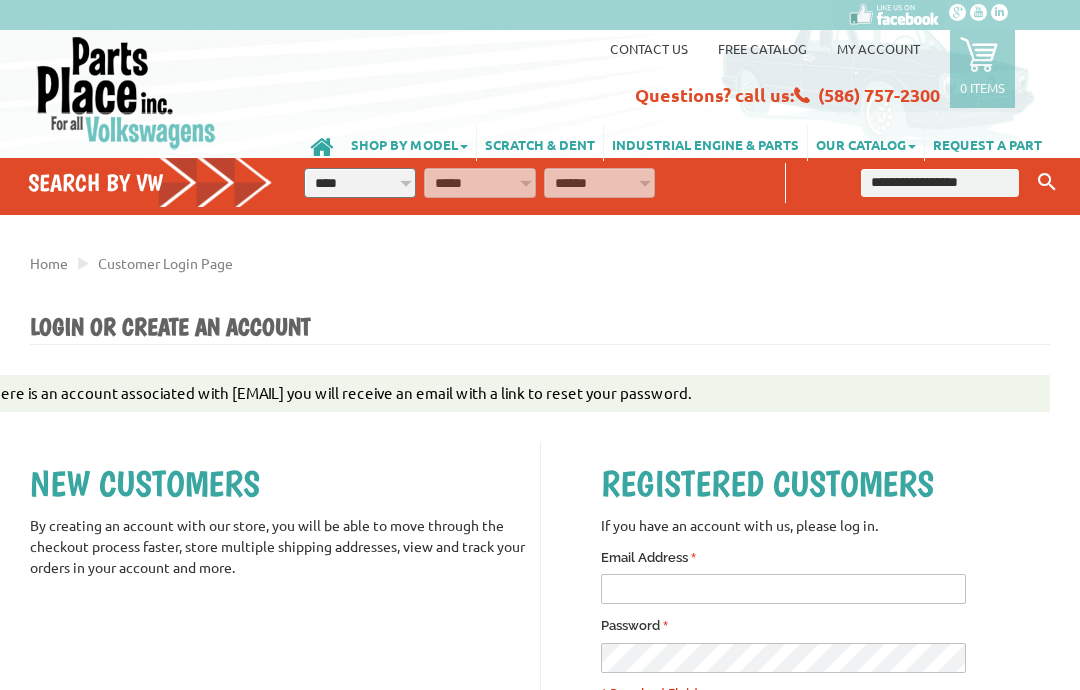 scroll, scrollTop: 0, scrollLeft: 0, axis: both 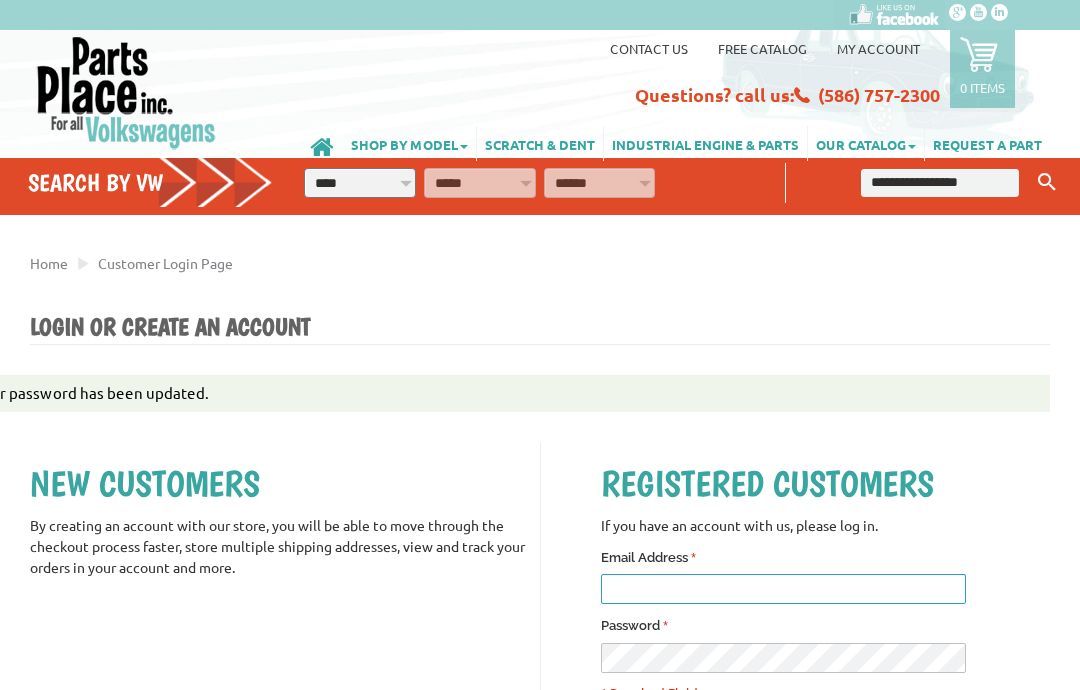 type on "**********" 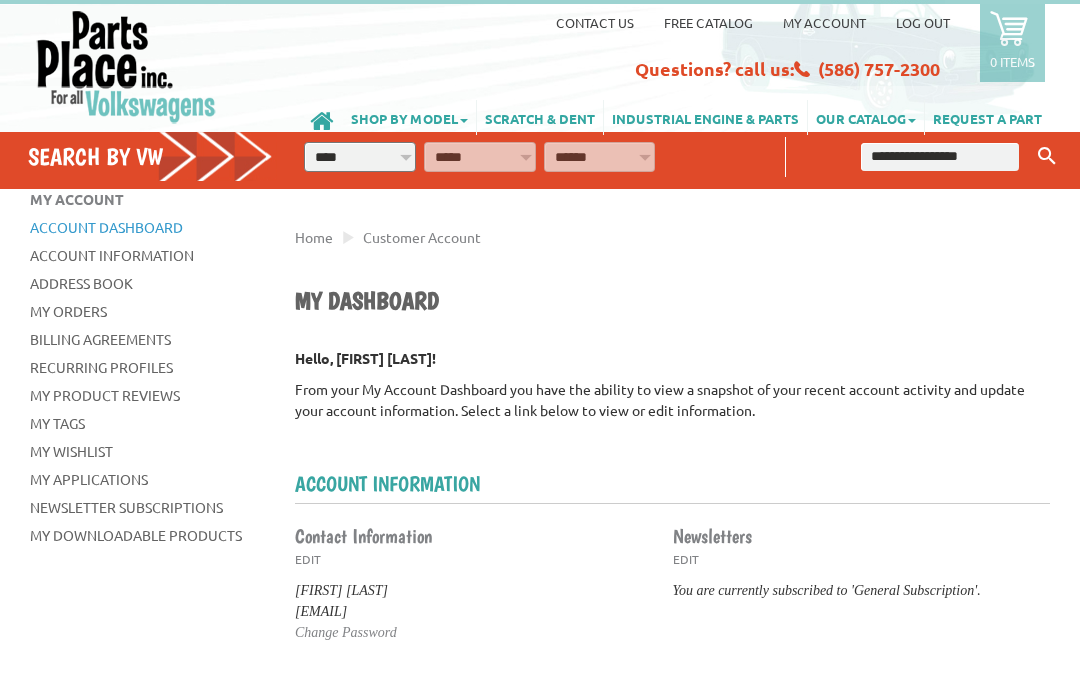 scroll, scrollTop: 33, scrollLeft: 0, axis: vertical 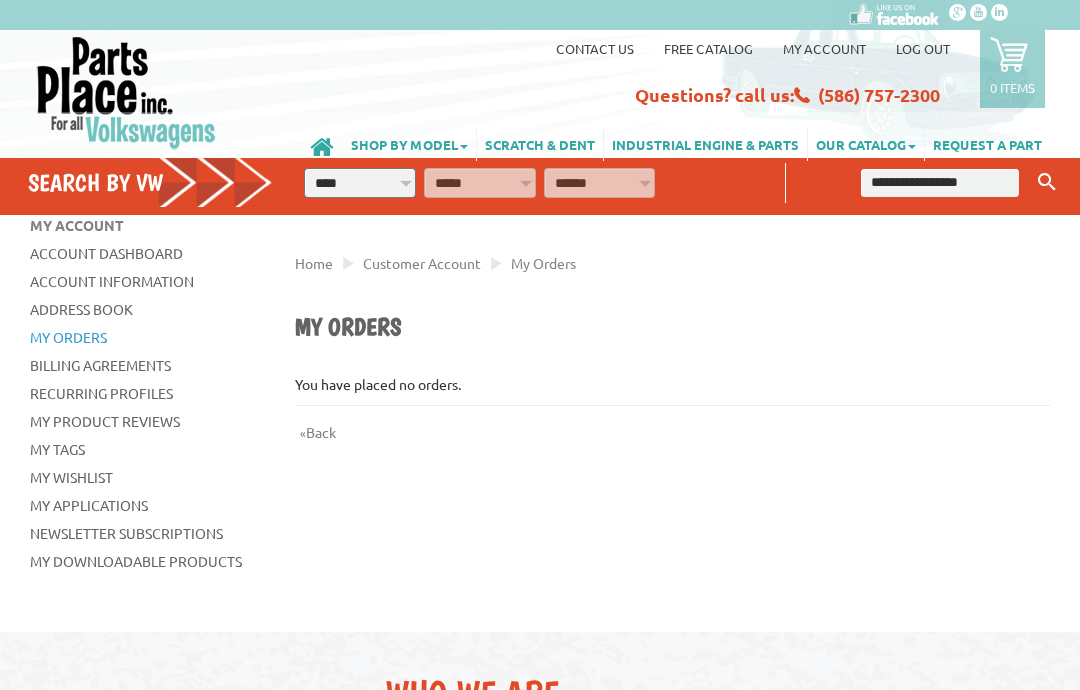 click at bounding box center (940, 183) 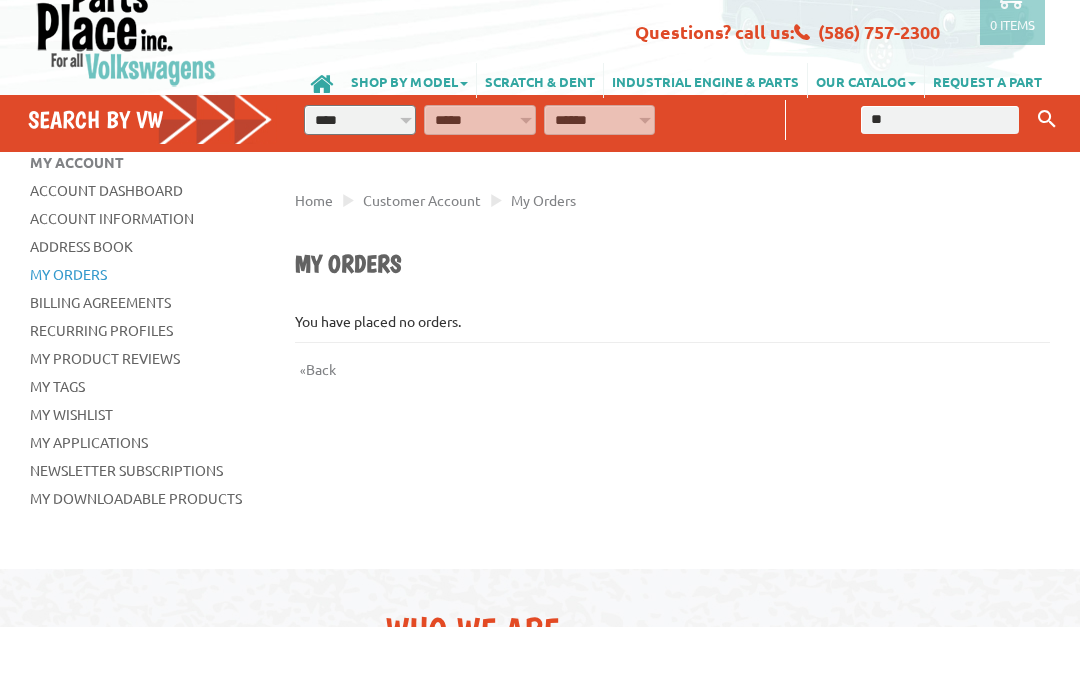 type on "***" 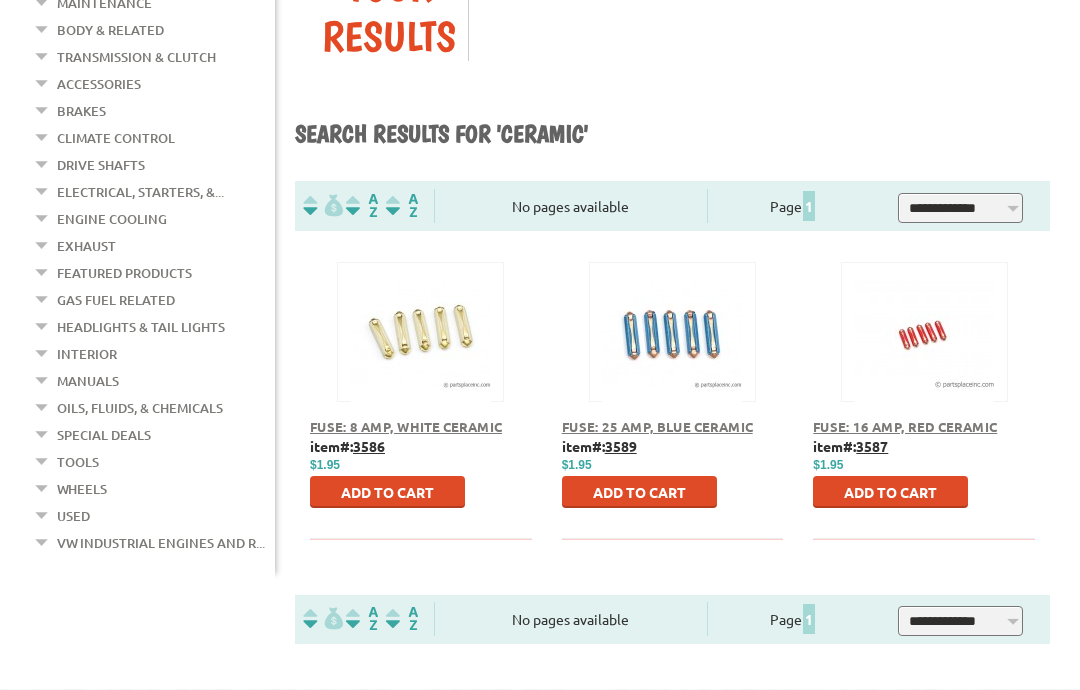 scroll, scrollTop: 431, scrollLeft: 0, axis: vertical 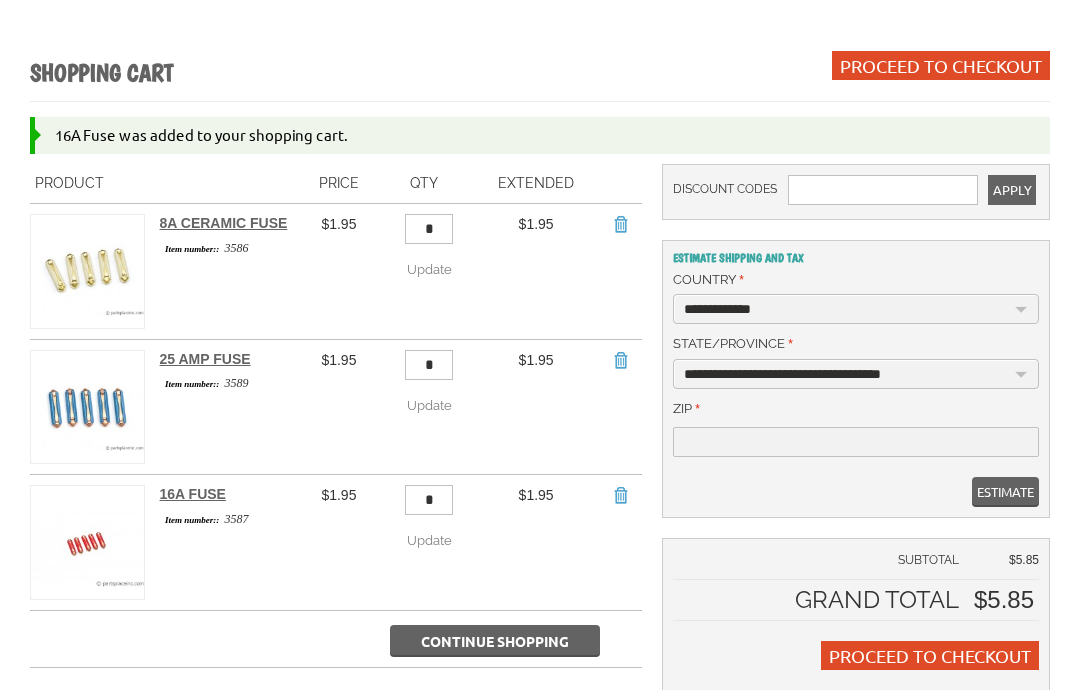 click on "*" at bounding box center [429, 230] 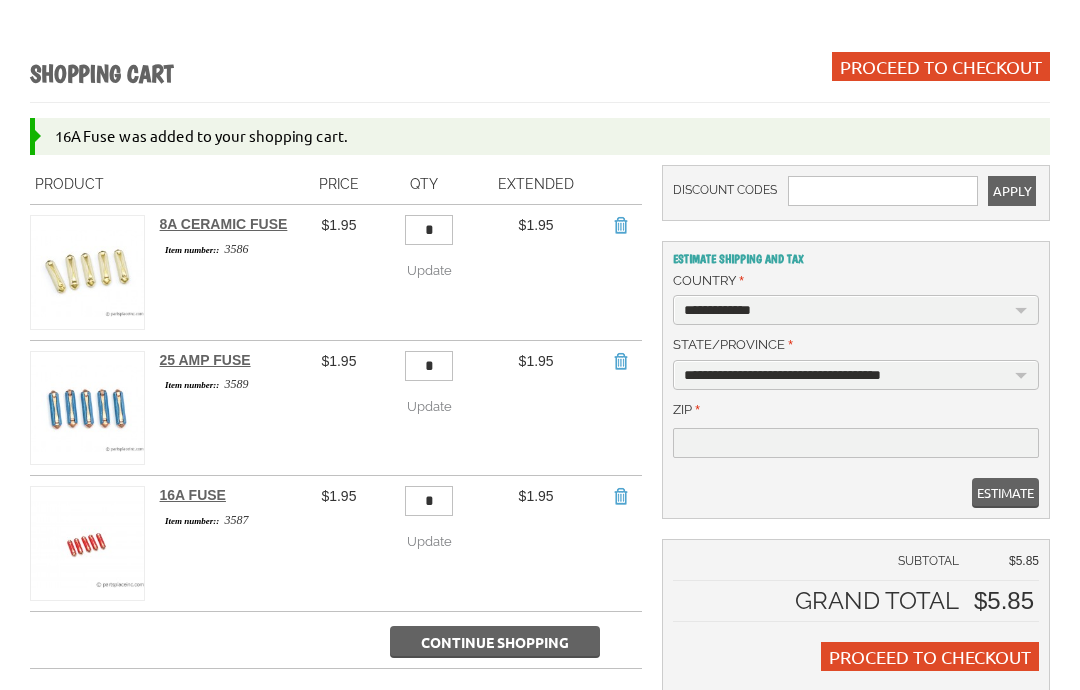 click on "*" at bounding box center [429, 230] 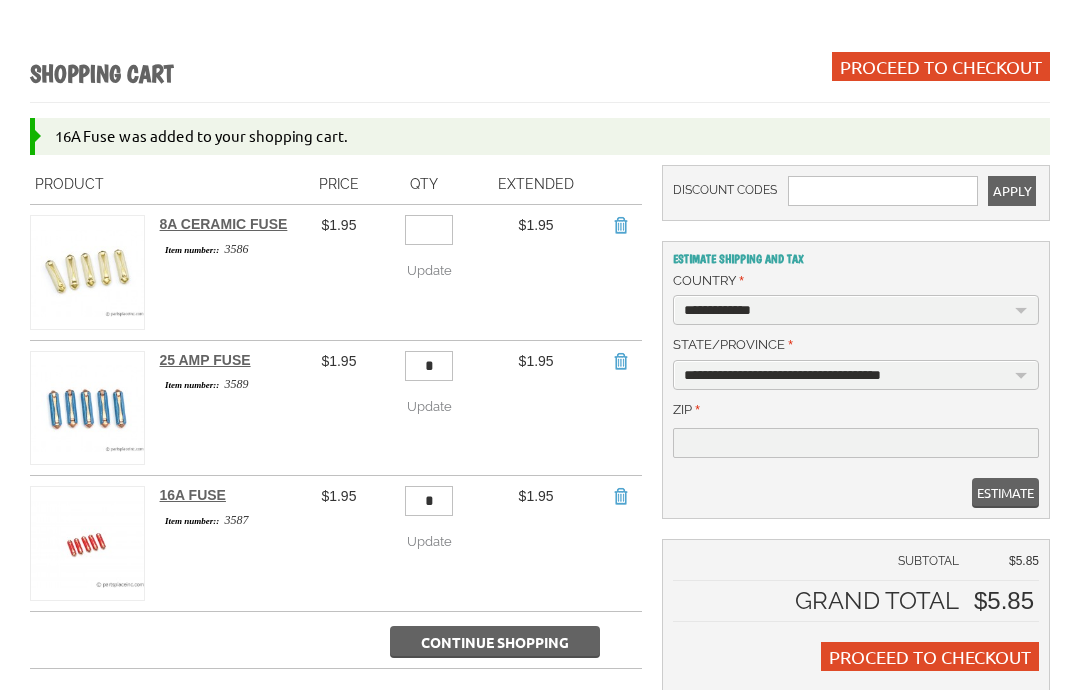 type on "*" 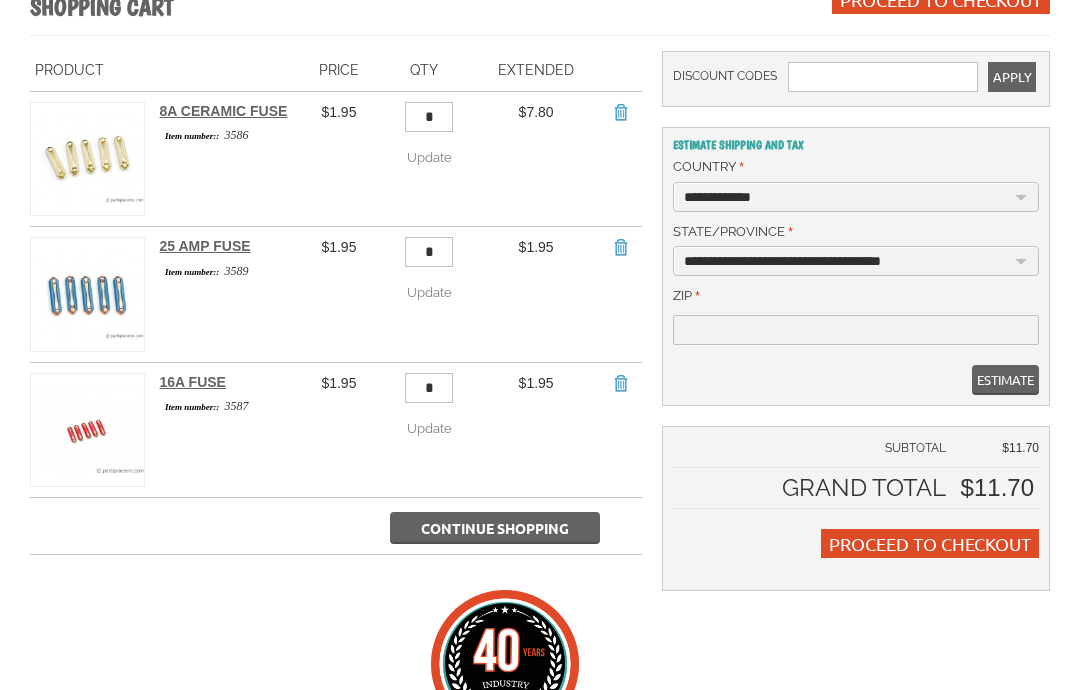 scroll, scrollTop: 349, scrollLeft: 0, axis: vertical 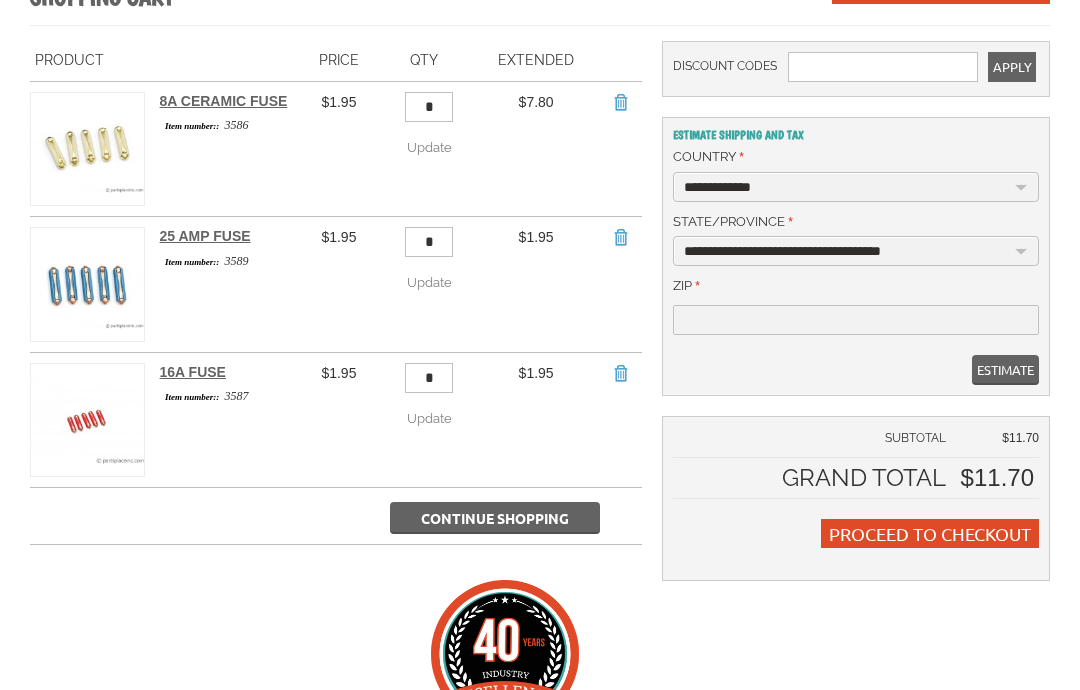 click on "*" at bounding box center [429, 243] 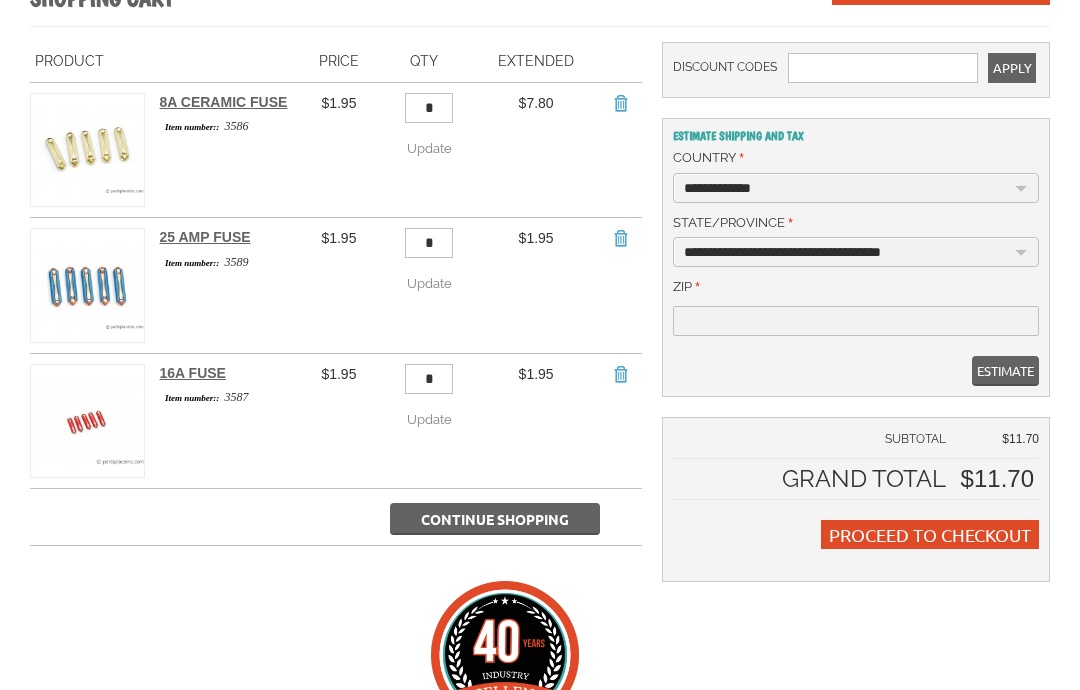 type on "**" 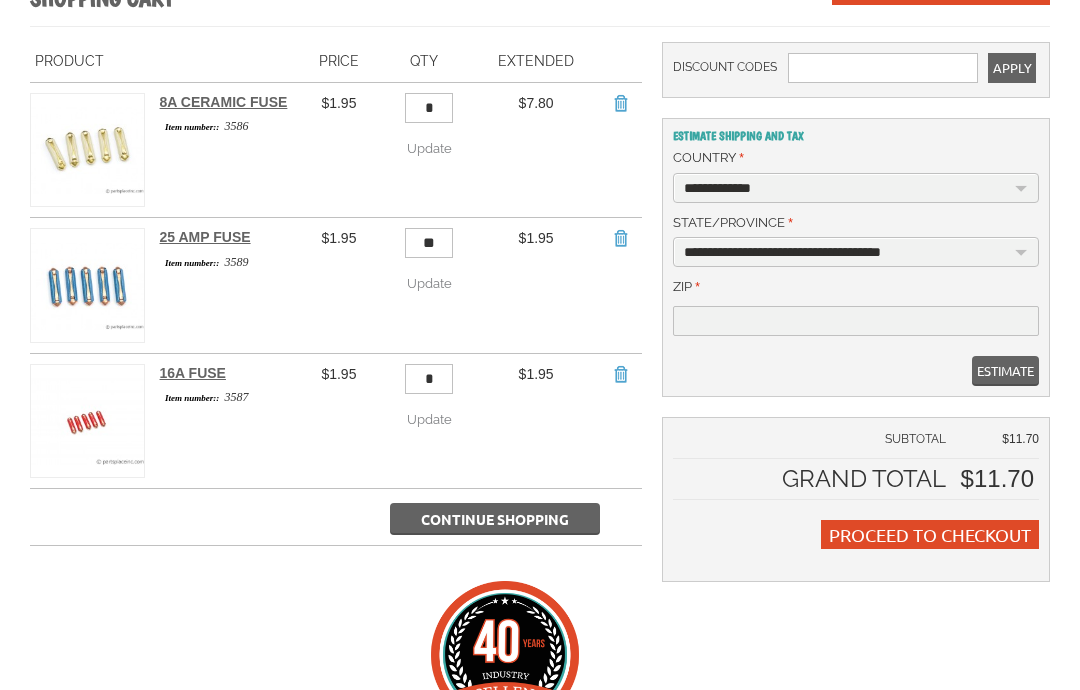 click on "**" at bounding box center (429, 243) 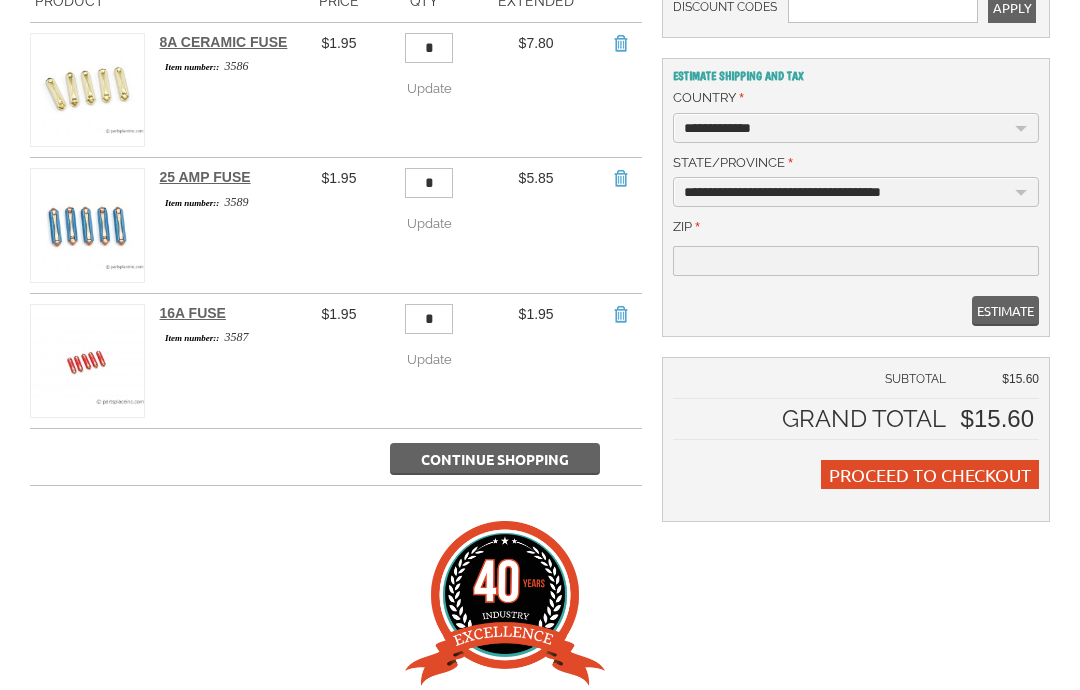 scroll, scrollTop: 416, scrollLeft: 0, axis: vertical 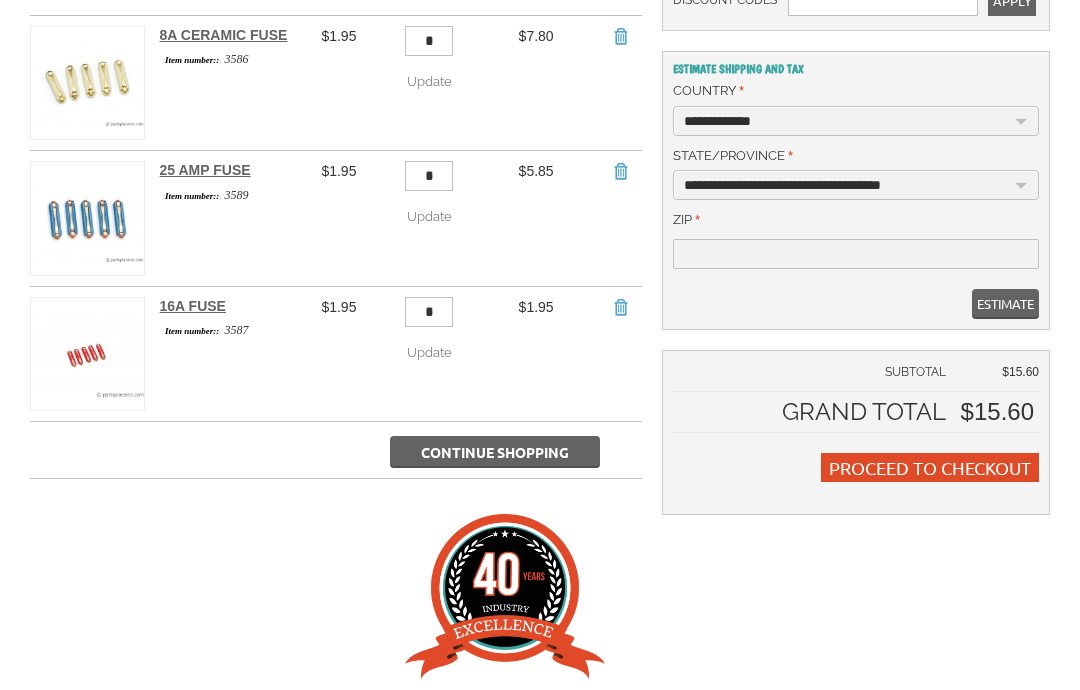 click on "*" at bounding box center (429, 312) 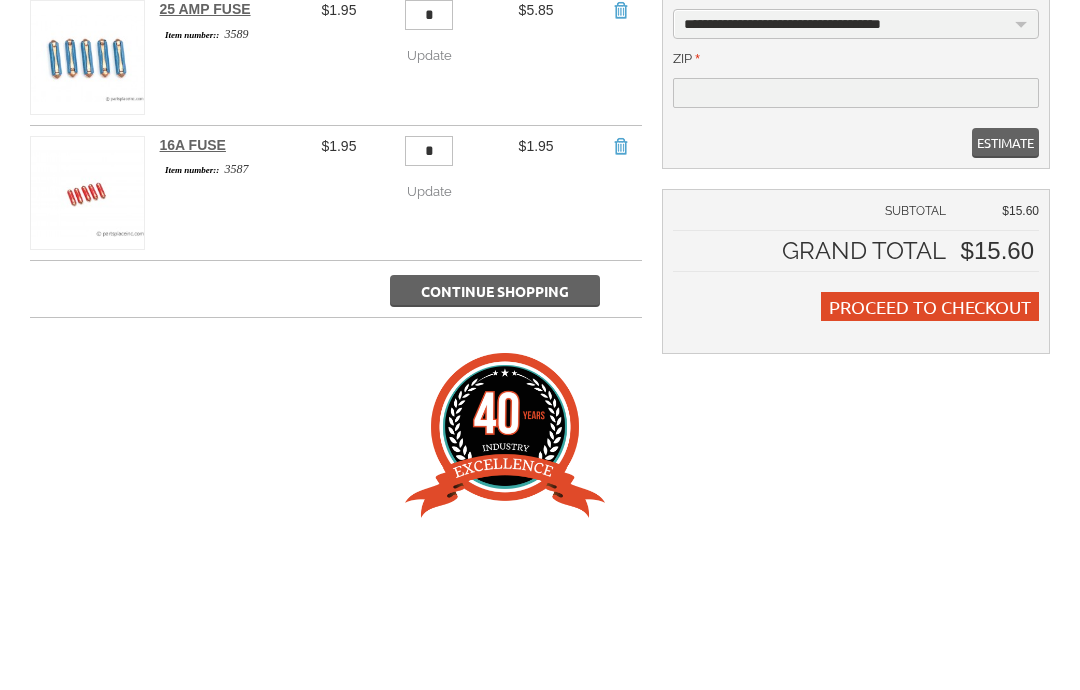 type 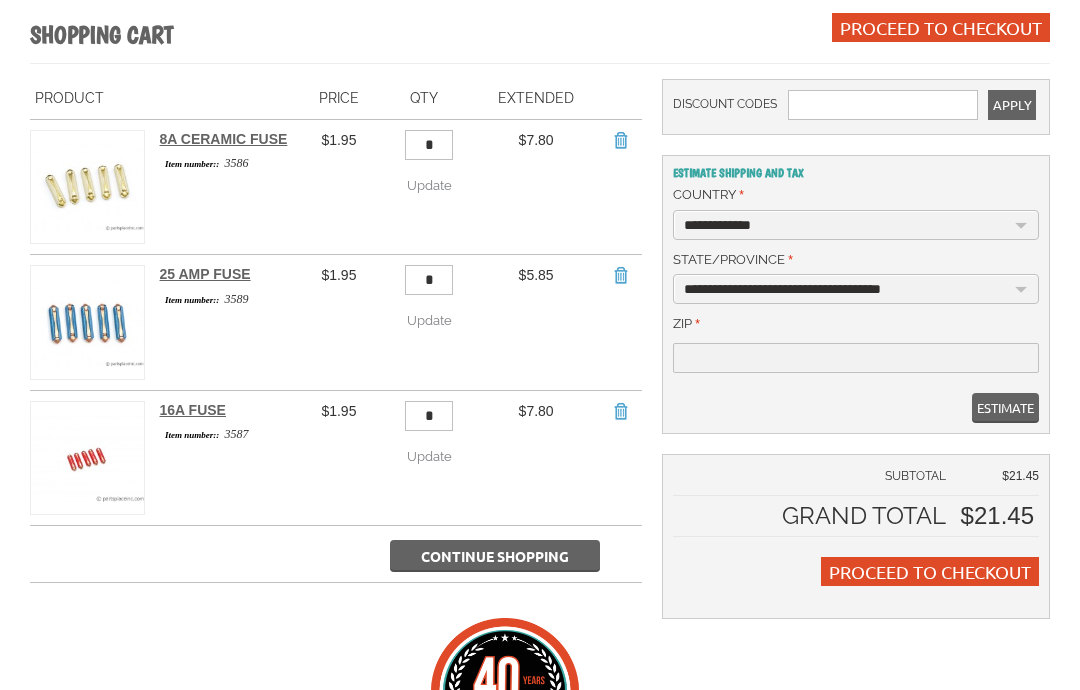 scroll, scrollTop: 312, scrollLeft: 0, axis: vertical 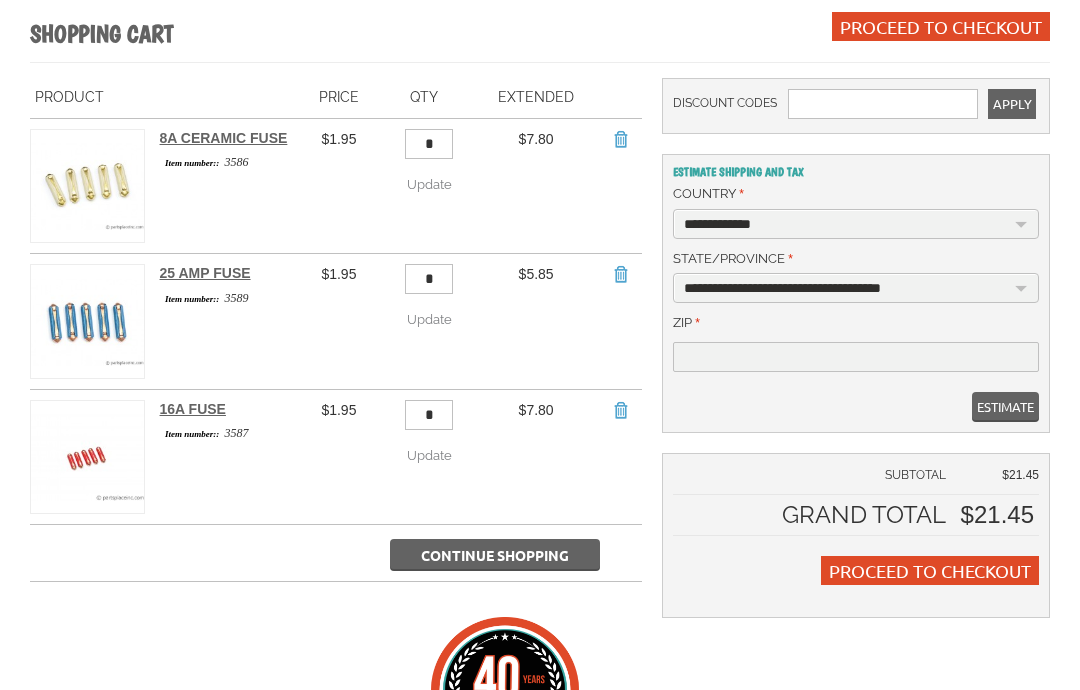 click on "*" at bounding box center (429, 280) 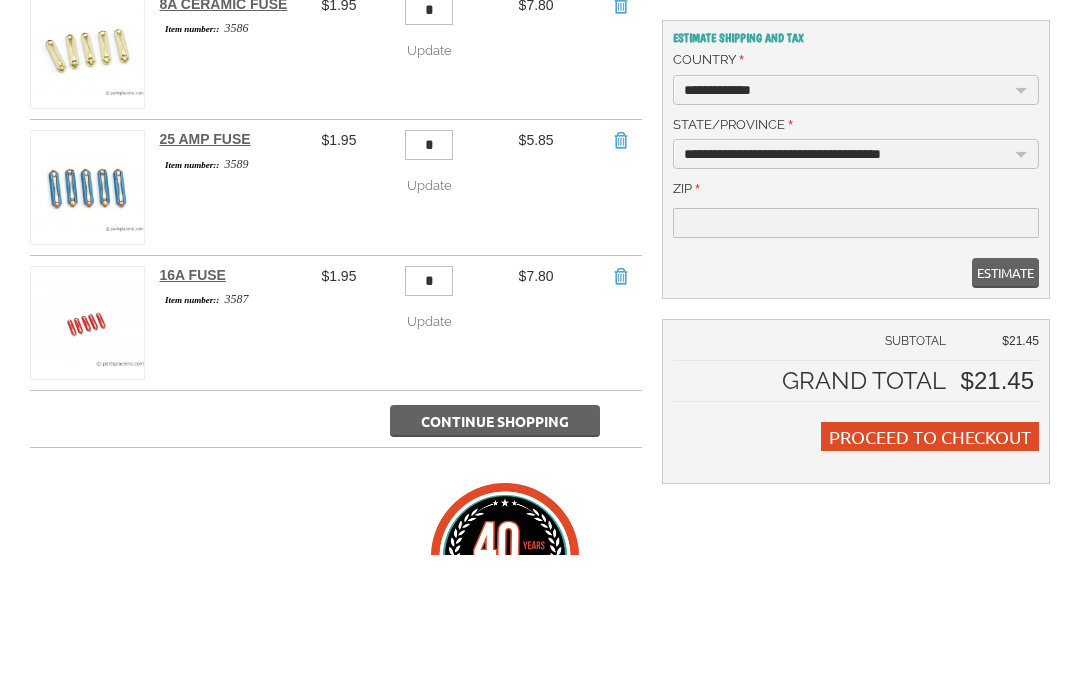 type 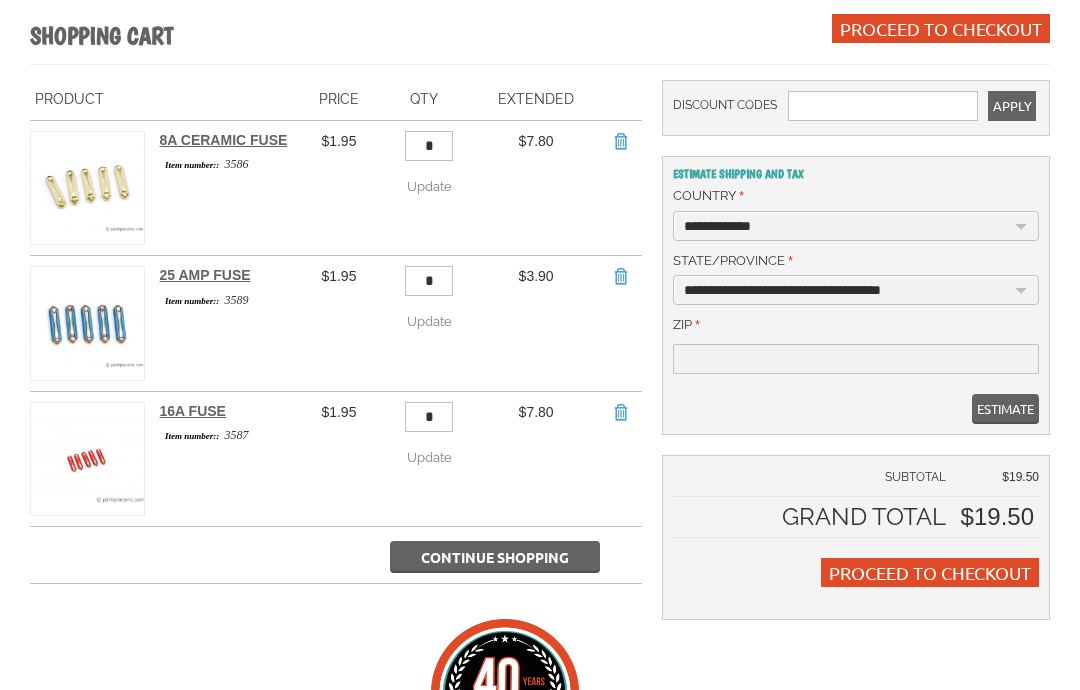 scroll, scrollTop: 315, scrollLeft: 0, axis: vertical 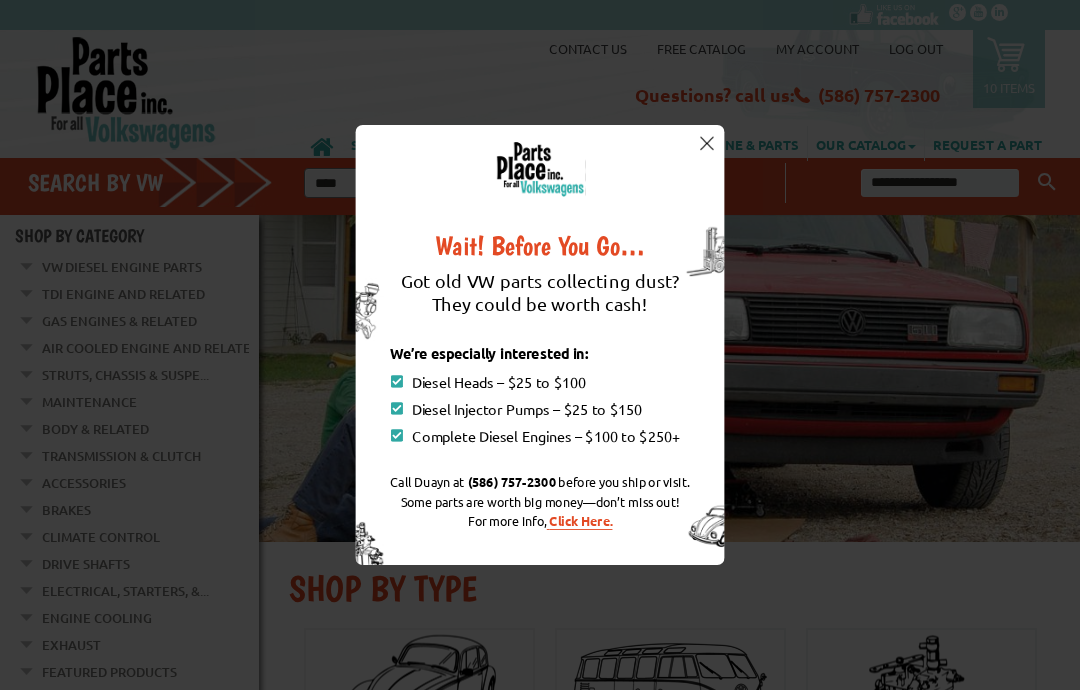 click at bounding box center (707, 143) 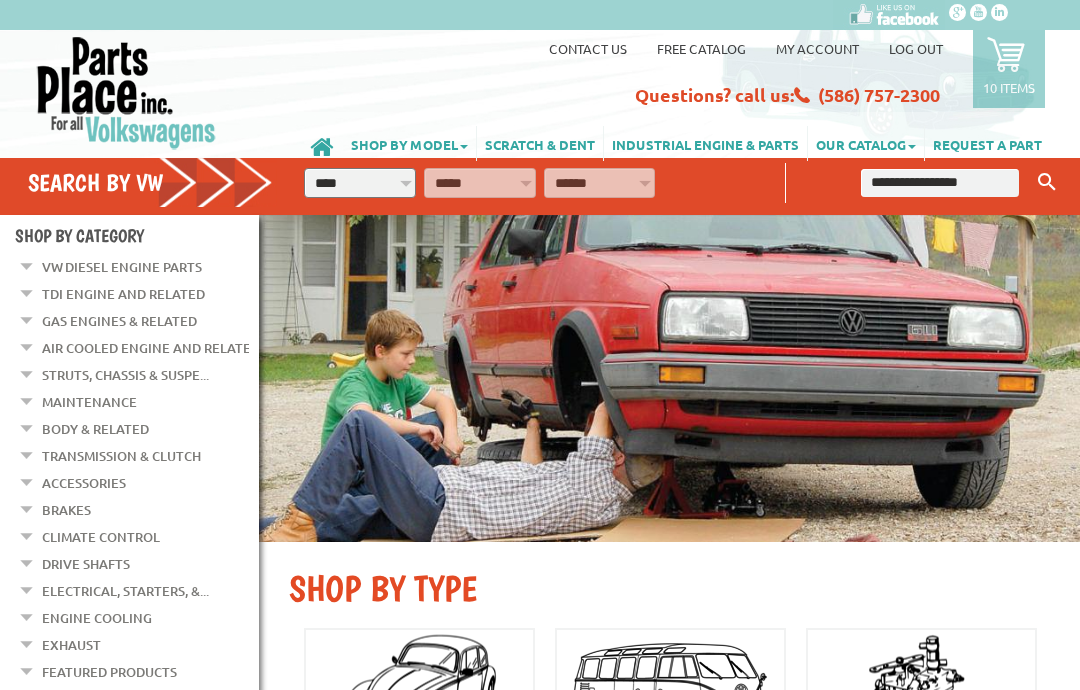 click at bounding box center [940, 183] 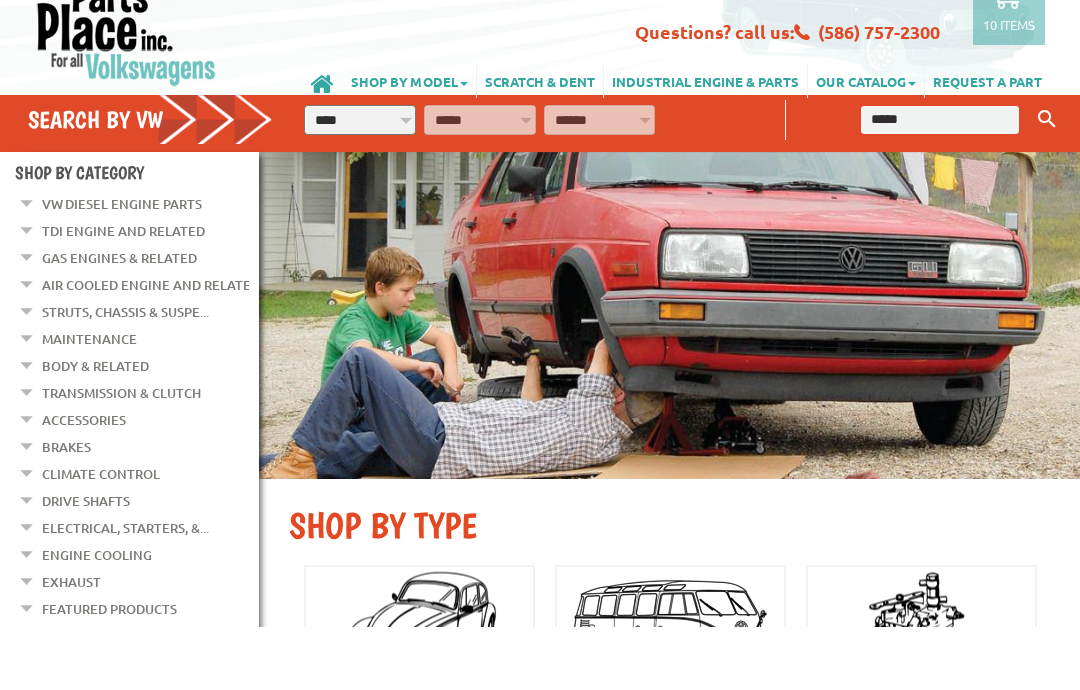 type on "******" 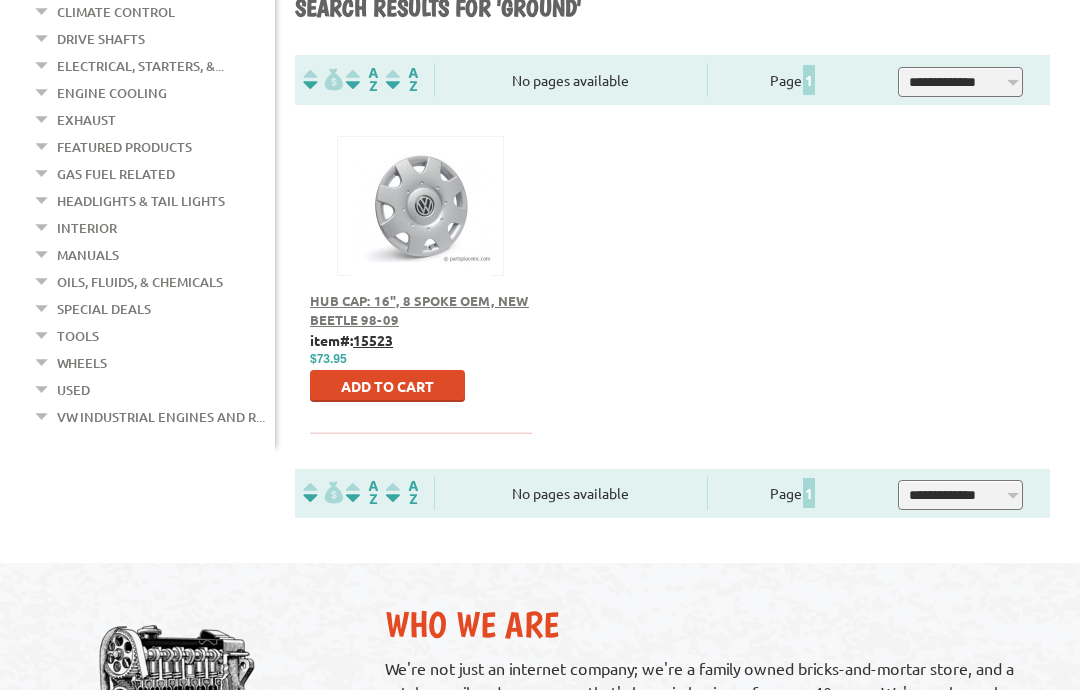 scroll, scrollTop: 545, scrollLeft: 0, axis: vertical 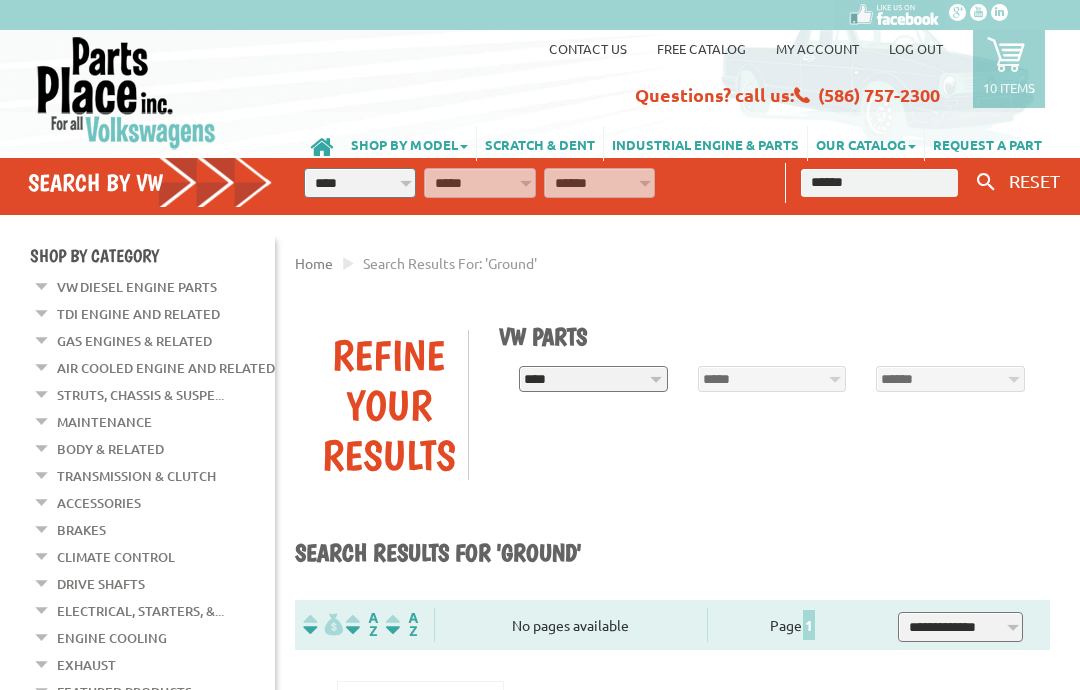 click on "******" at bounding box center [880, 183] 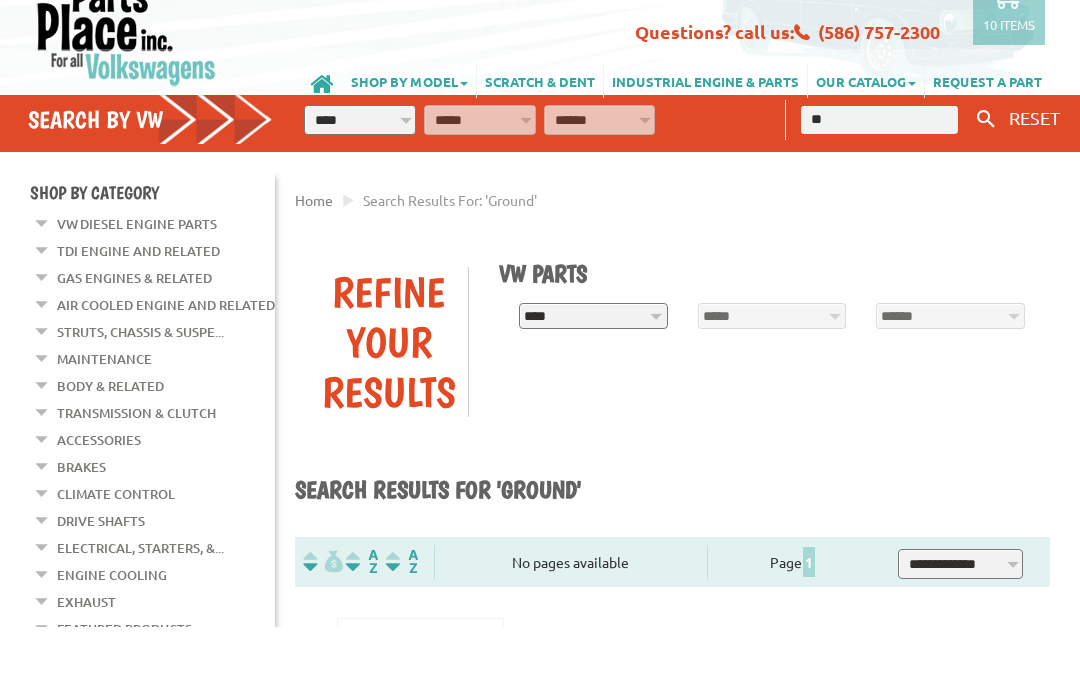 type on "*" 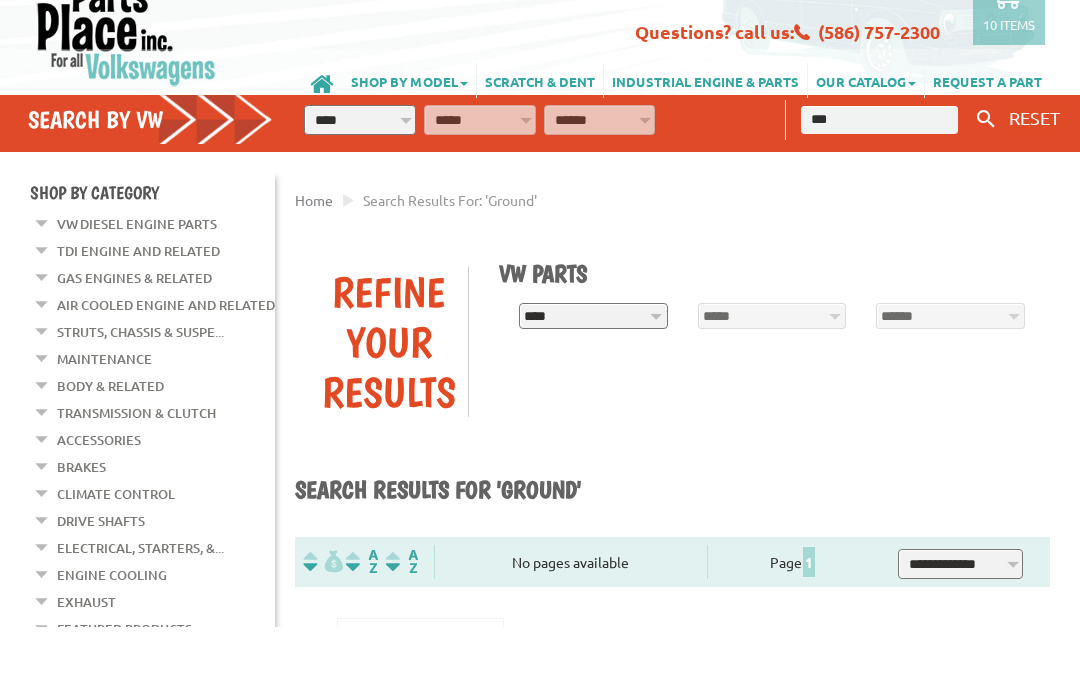 type on "****" 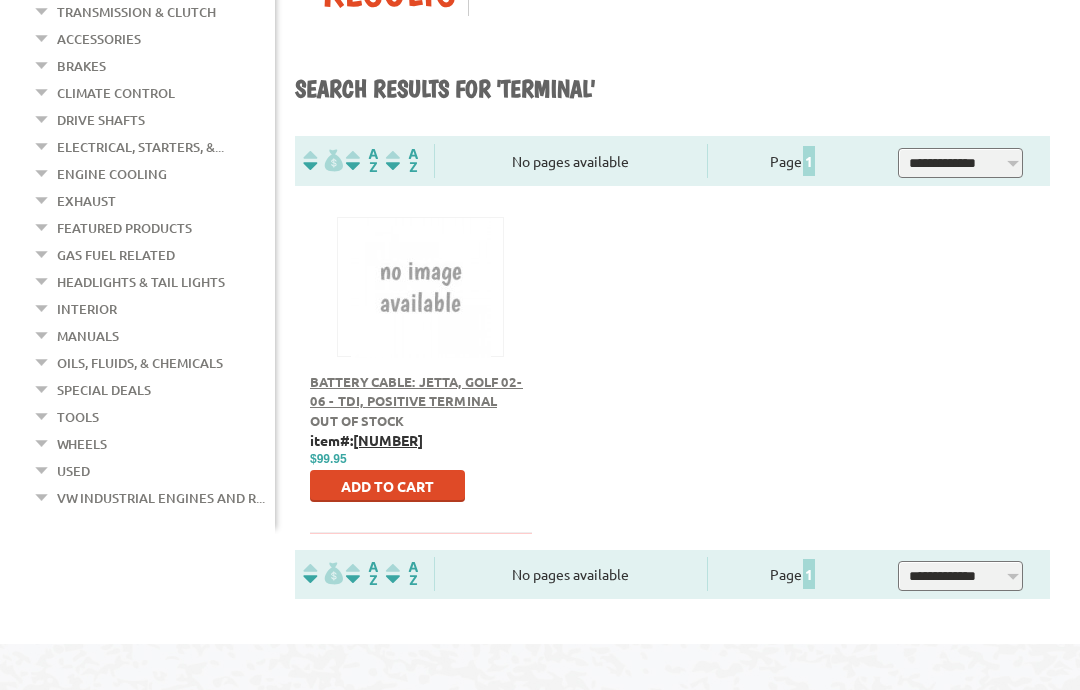 scroll, scrollTop: 461, scrollLeft: 0, axis: vertical 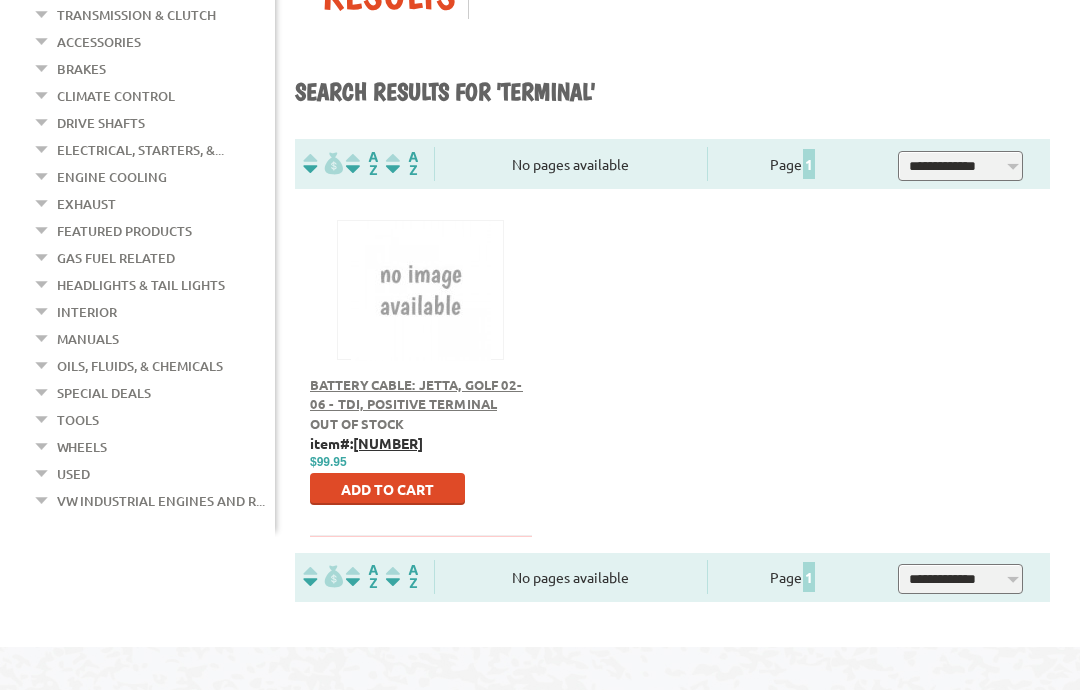click at bounding box center [42, -179] 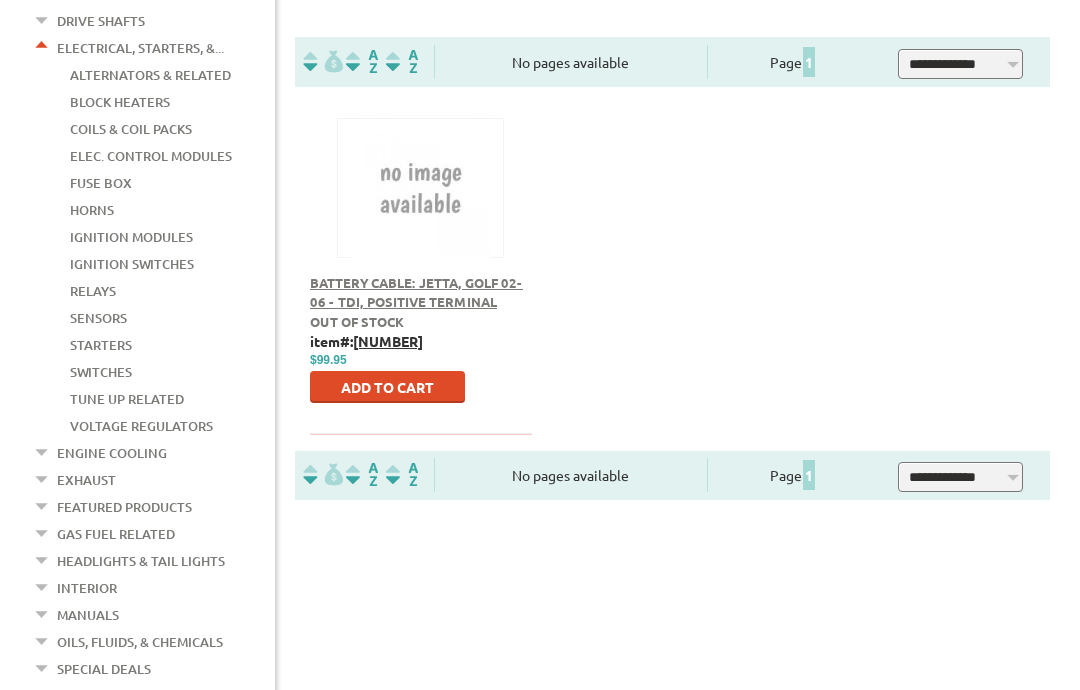 scroll, scrollTop: 564, scrollLeft: 0, axis: vertical 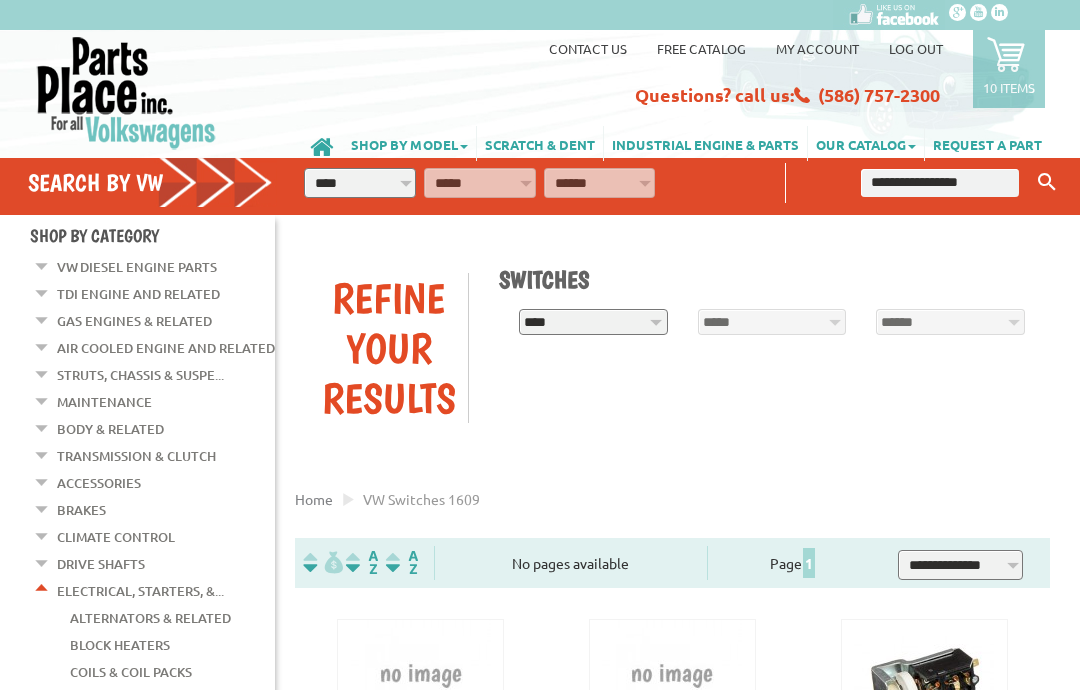click on "**********" at bounding box center (360, 183) 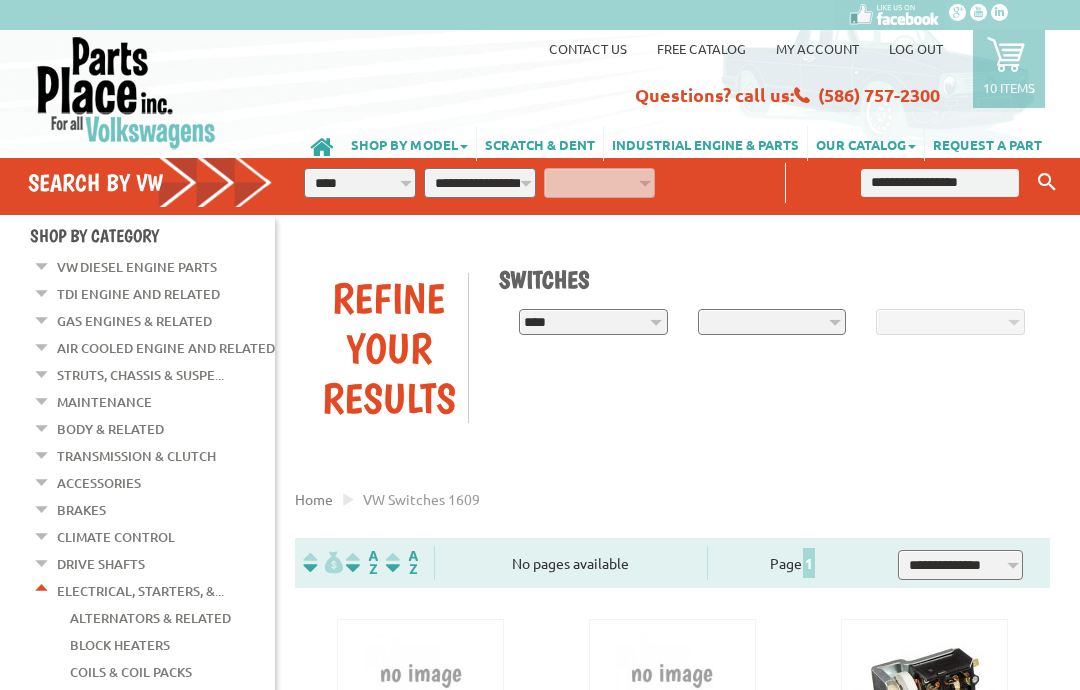 click on "**********" at bounding box center (480, 183) 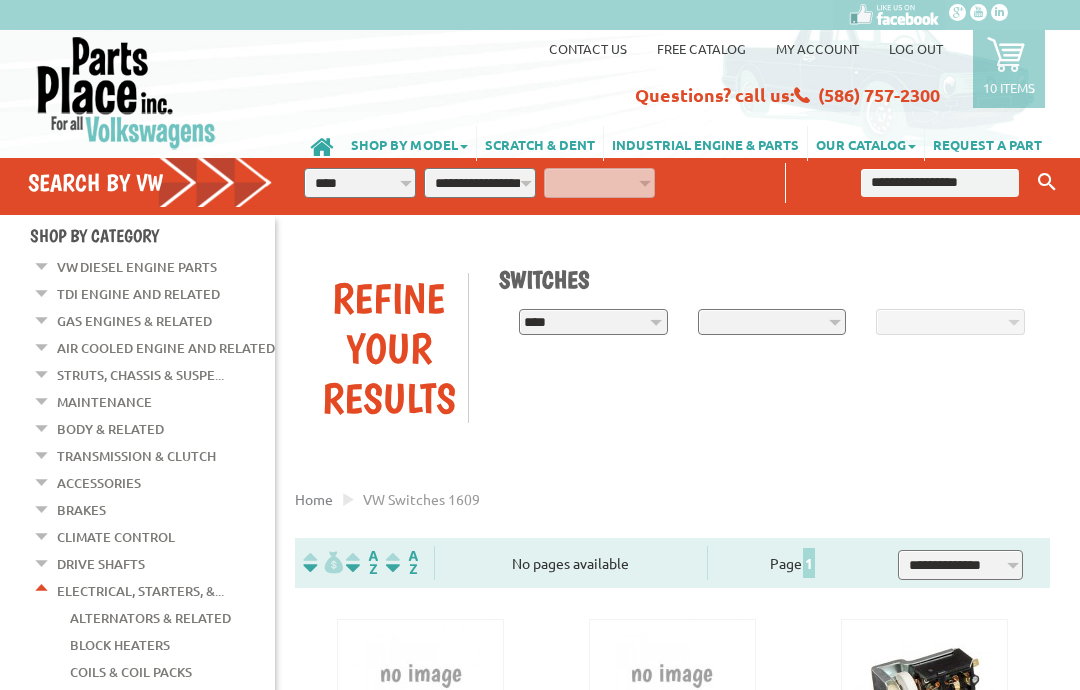 select on "*********" 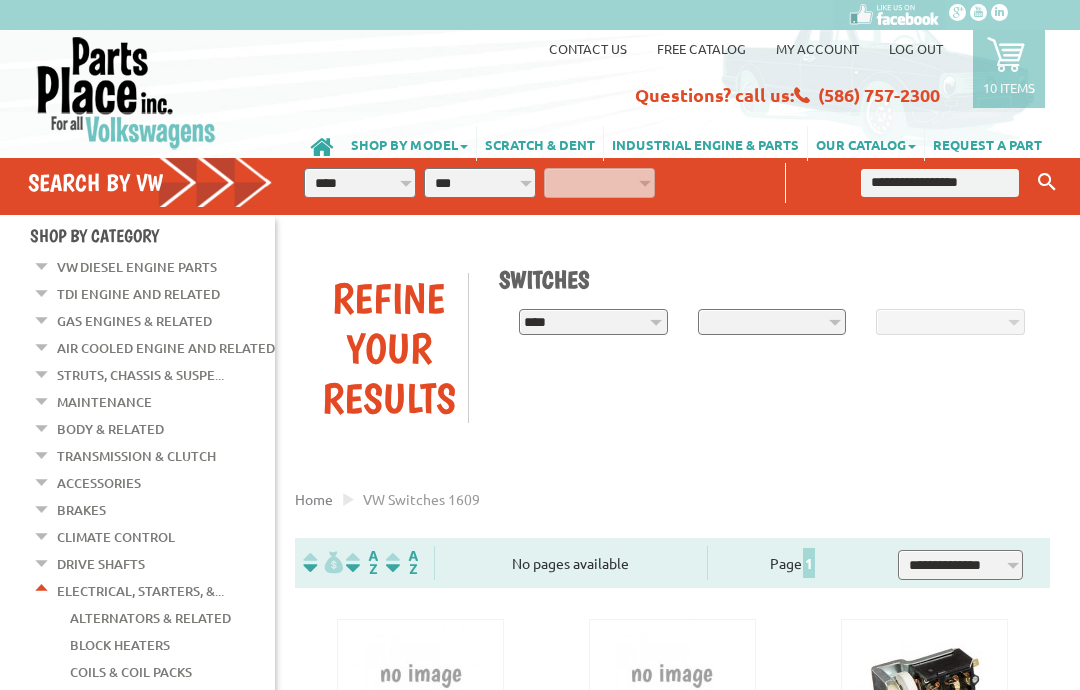select on "*********" 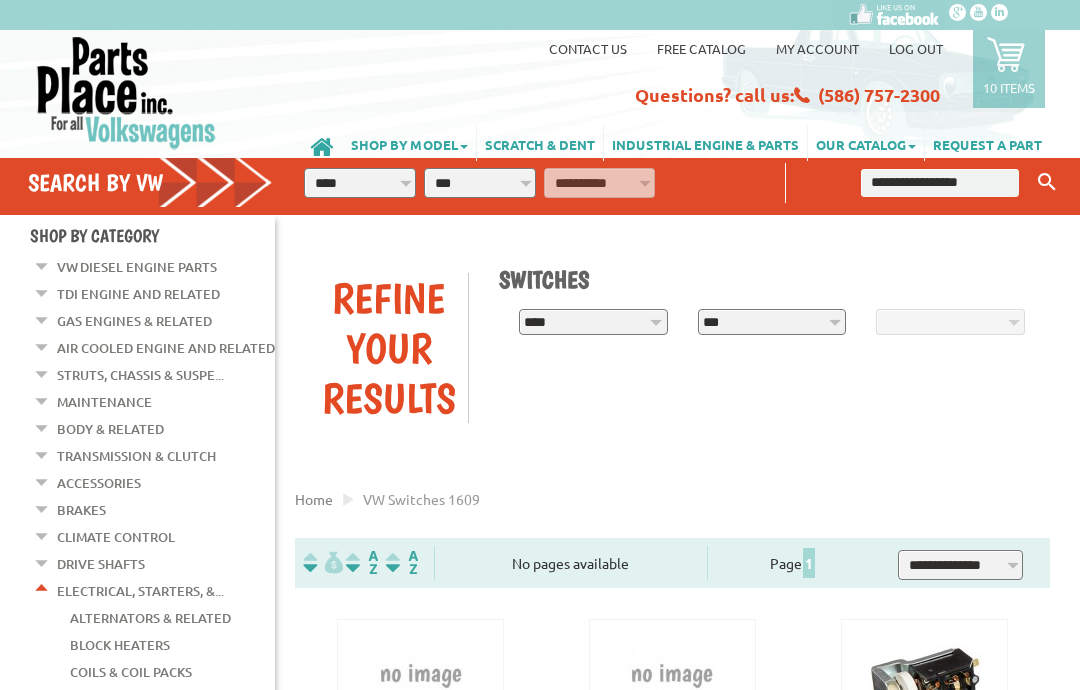 select on "*********" 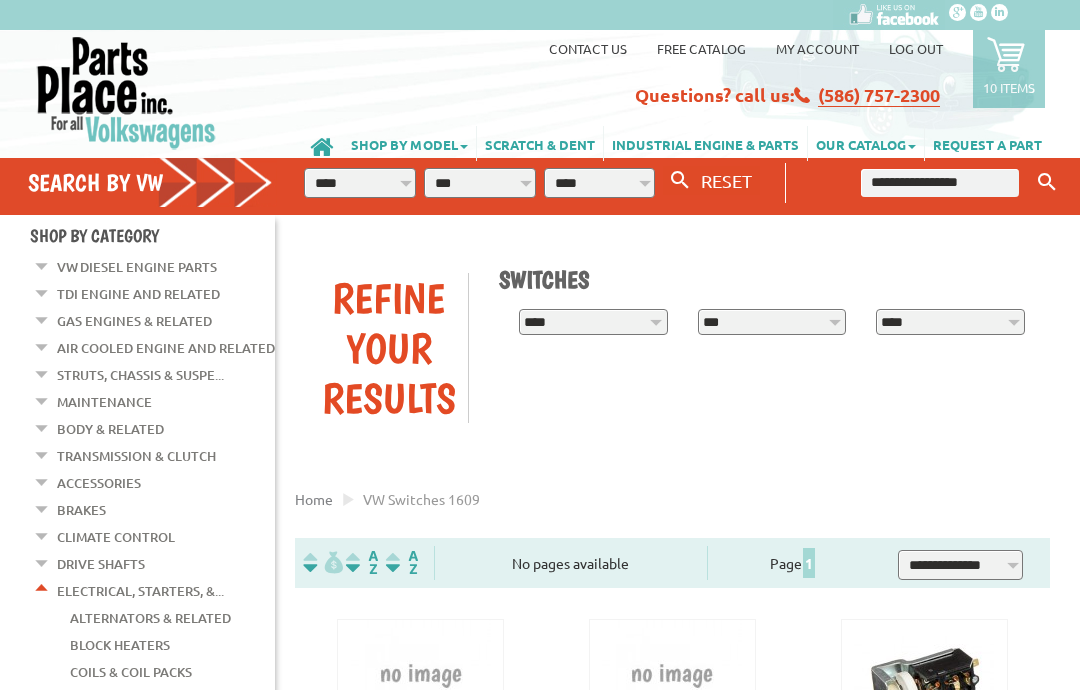 click on "**********" at bounding box center [600, 183] 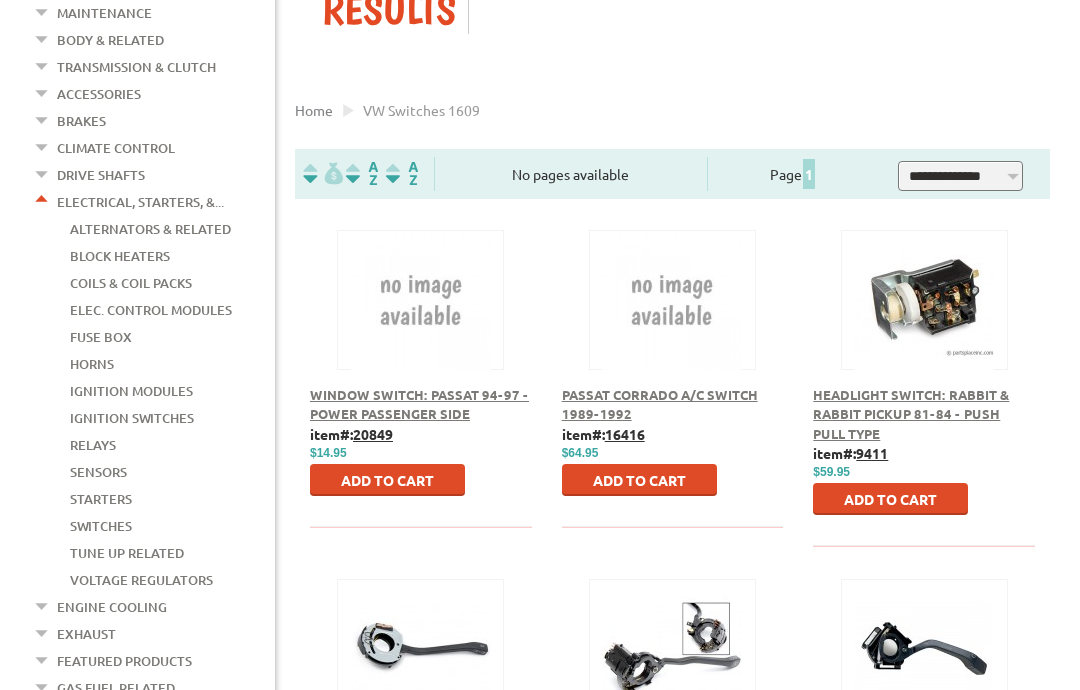 scroll, scrollTop: 389, scrollLeft: 0, axis: vertical 